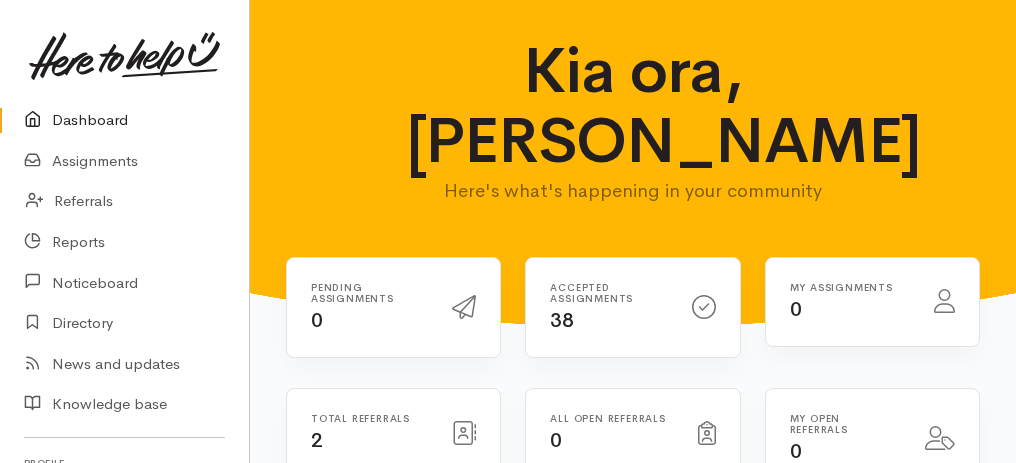 scroll, scrollTop: 0, scrollLeft: 0, axis: both 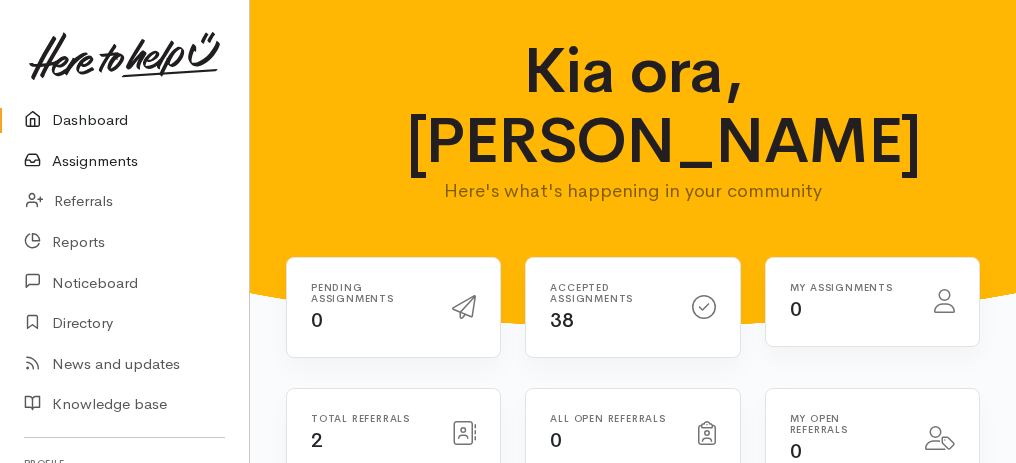 click on "Assignments" at bounding box center (124, 161) 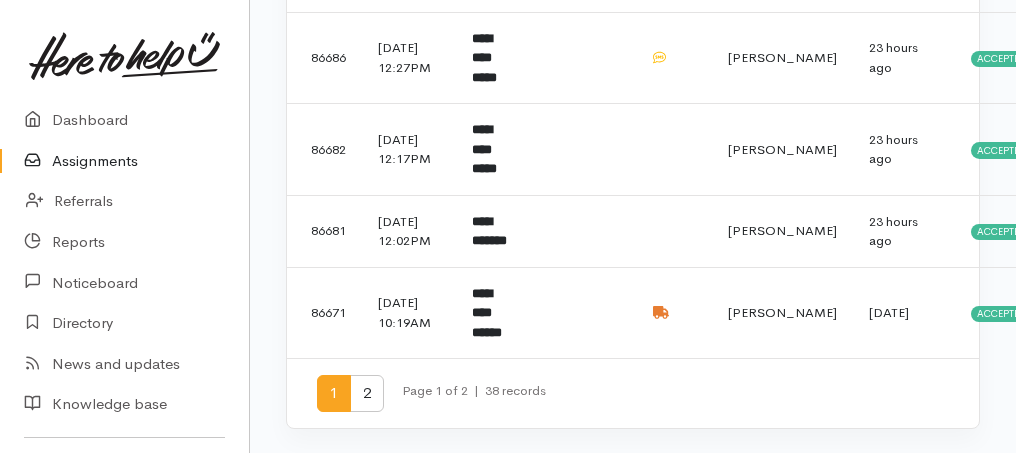 scroll, scrollTop: 1722, scrollLeft: 0, axis: vertical 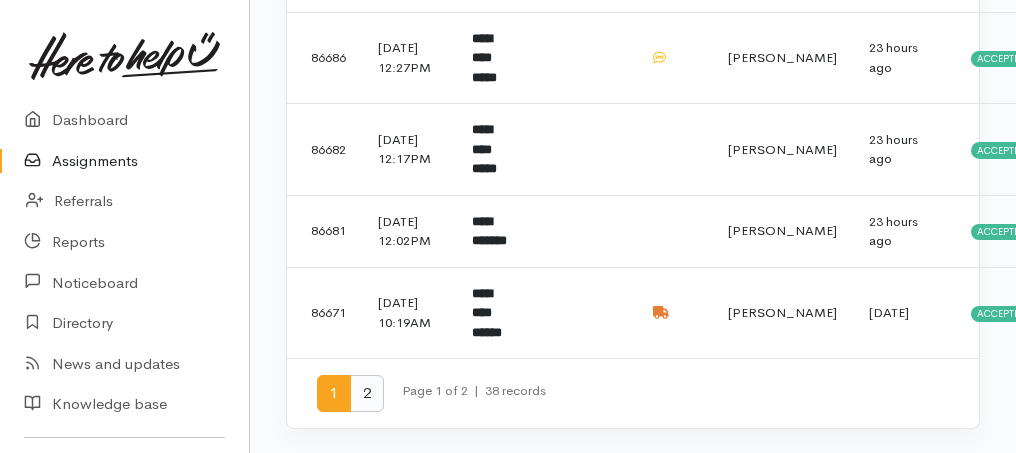 click on "2" at bounding box center (367, 393) 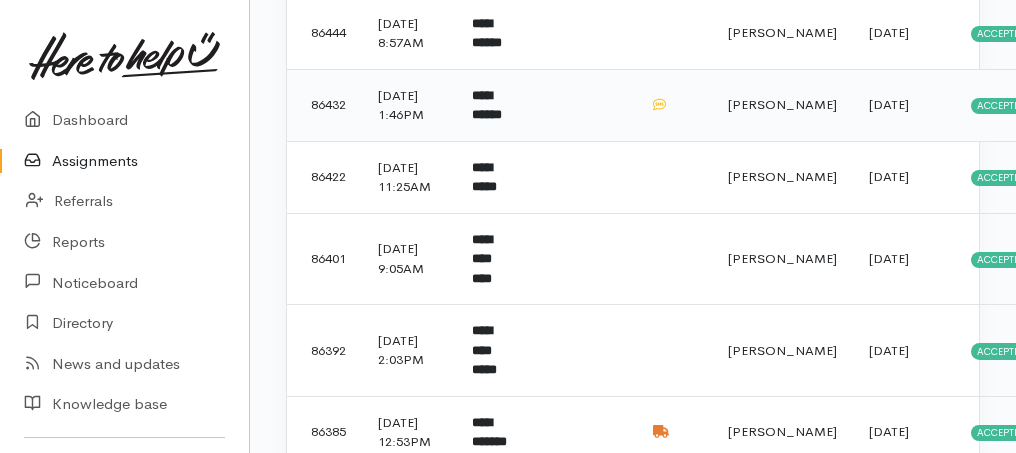 scroll, scrollTop: 1400, scrollLeft: 0, axis: vertical 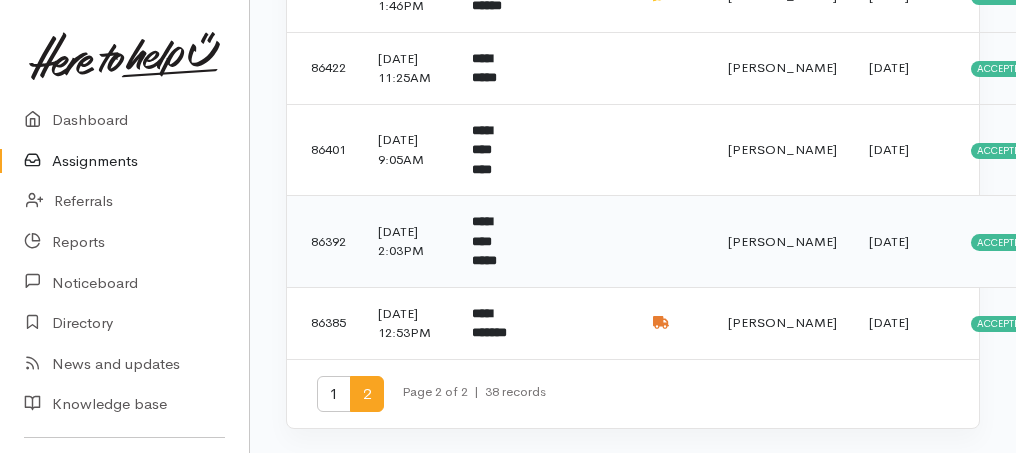 click on "**********" at bounding box center (493, 242) 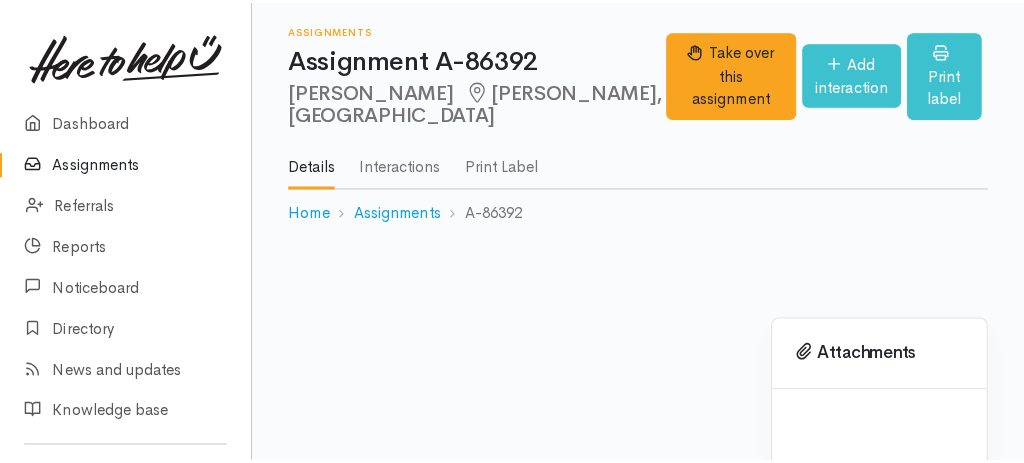 scroll, scrollTop: 0, scrollLeft: 0, axis: both 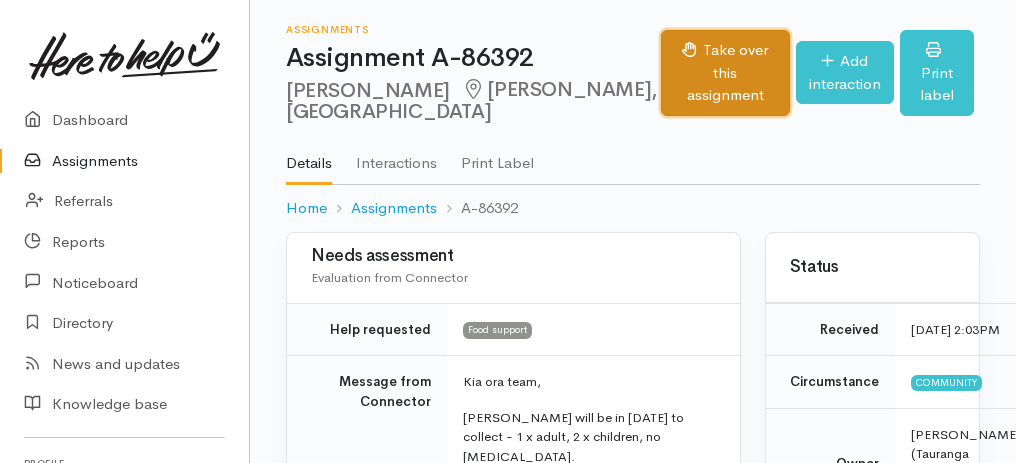 click on "Take over this assignment" at bounding box center (725, 73) 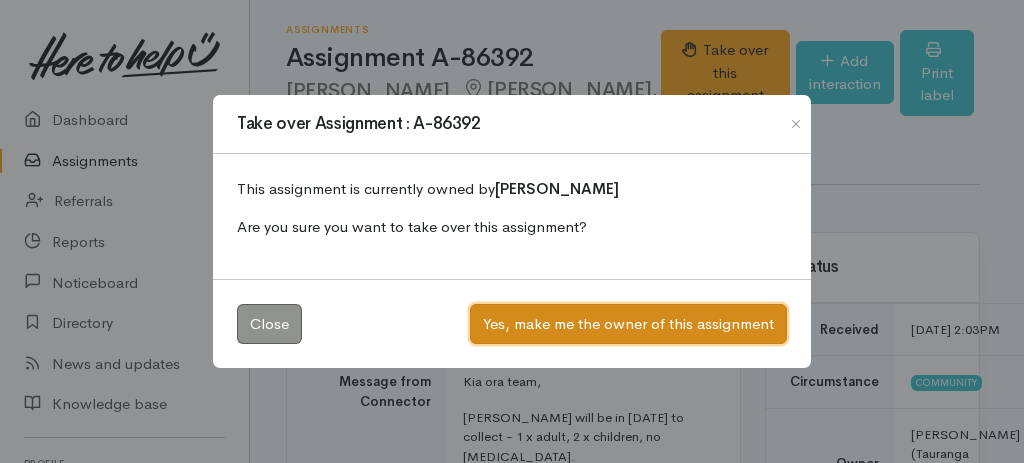 click on "Yes, make me the owner of this assignment" at bounding box center [628, 324] 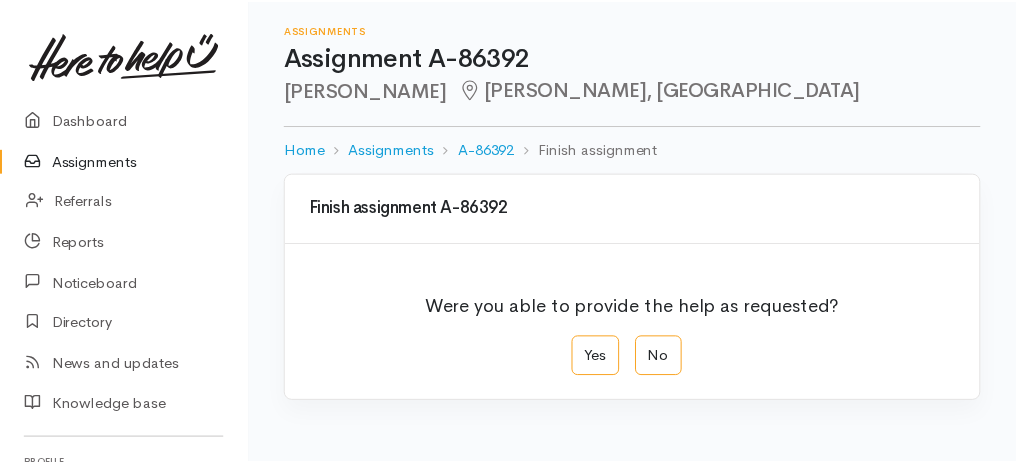scroll, scrollTop: 0, scrollLeft: 0, axis: both 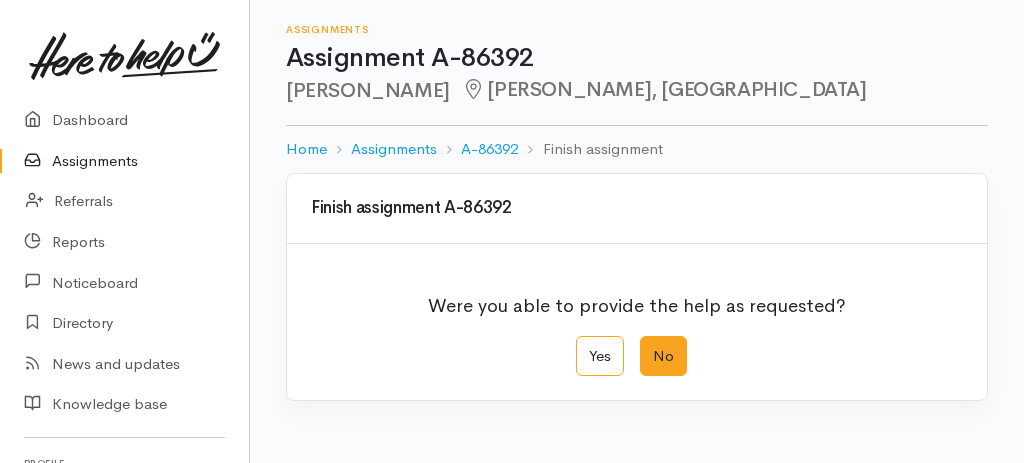 click on "No" at bounding box center [663, 356] 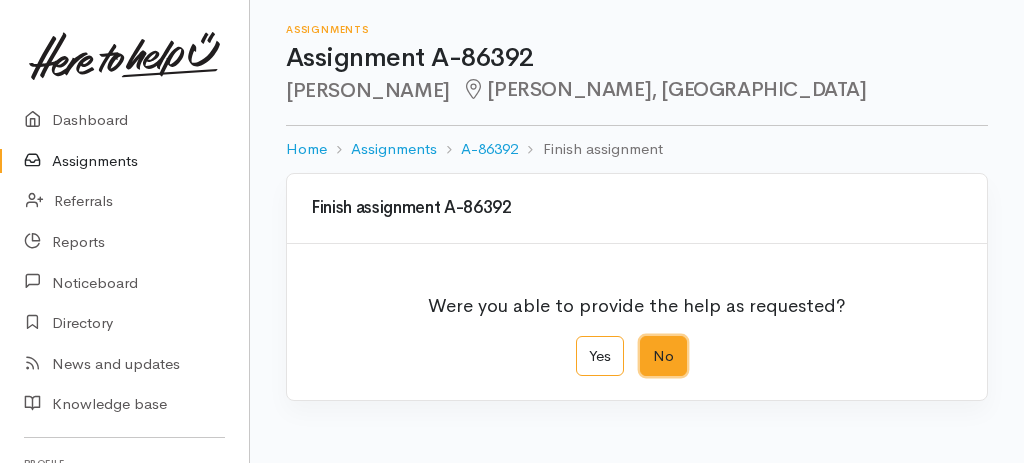 click on "No" at bounding box center (646, 342) 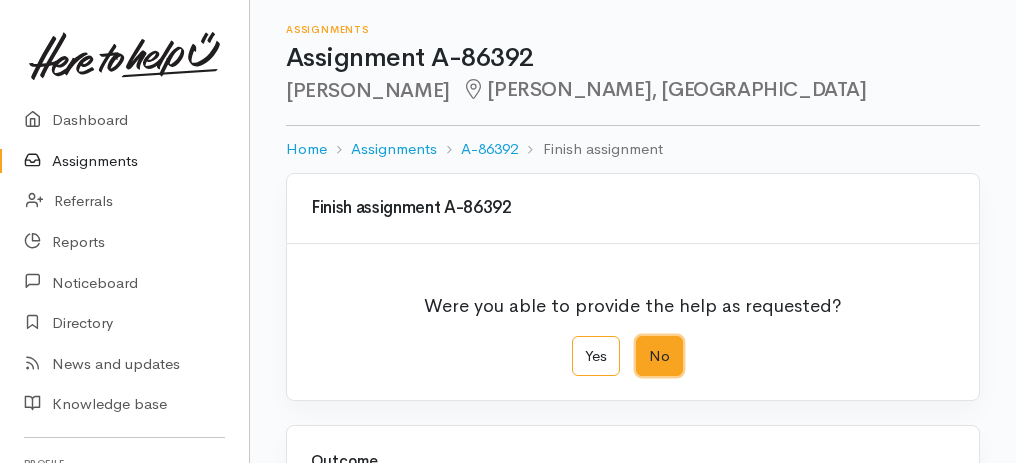 scroll, scrollTop: 333, scrollLeft: 0, axis: vertical 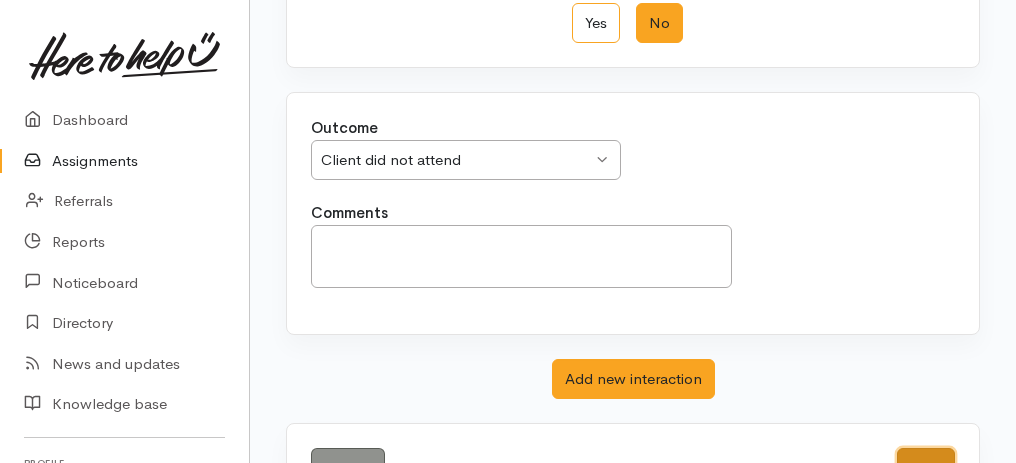 click on "Save" at bounding box center (926, 468) 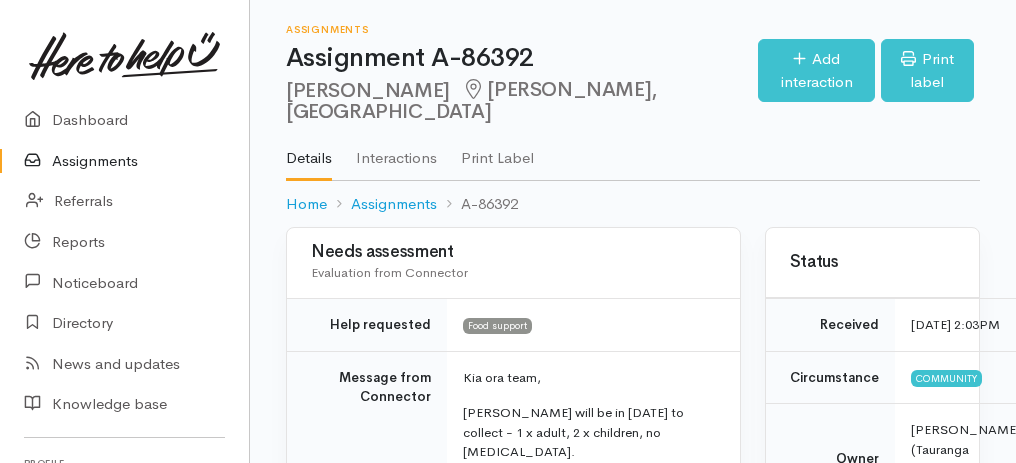scroll, scrollTop: 0, scrollLeft: 0, axis: both 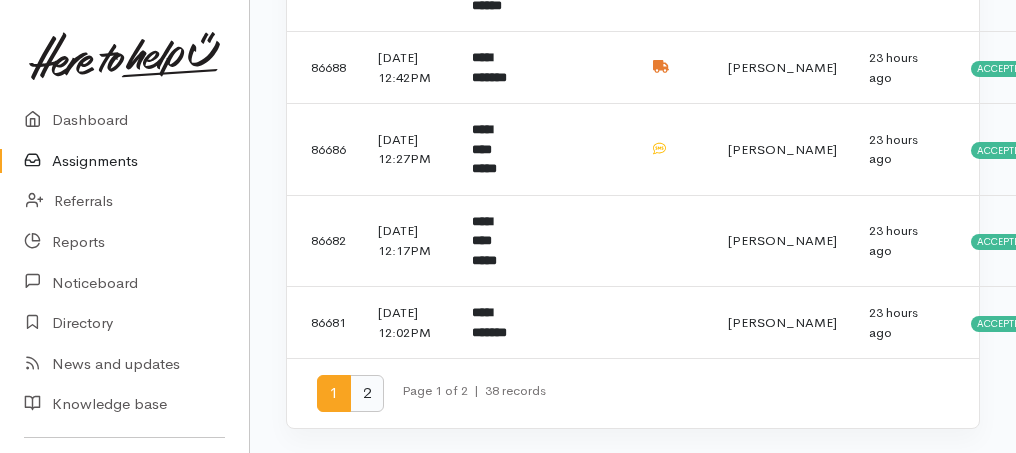 click on "2" at bounding box center [367, 393] 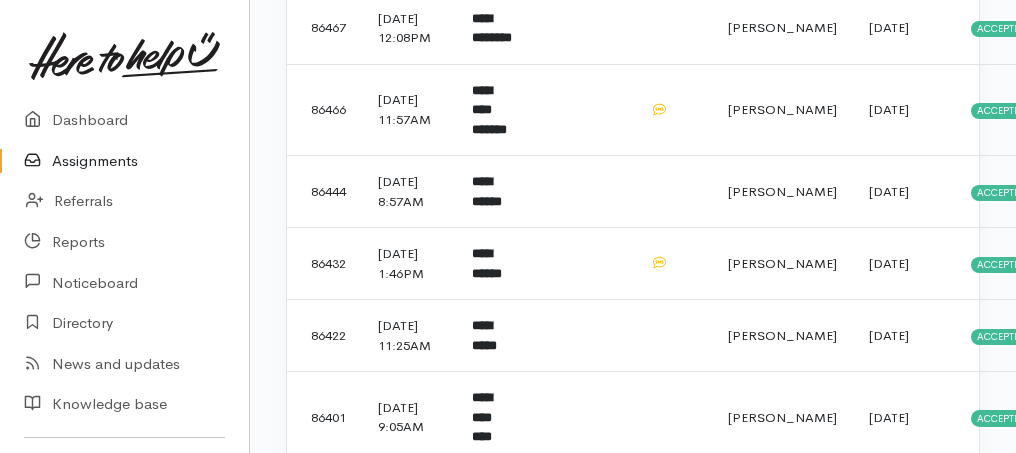scroll, scrollTop: 1533, scrollLeft: 0, axis: vertical 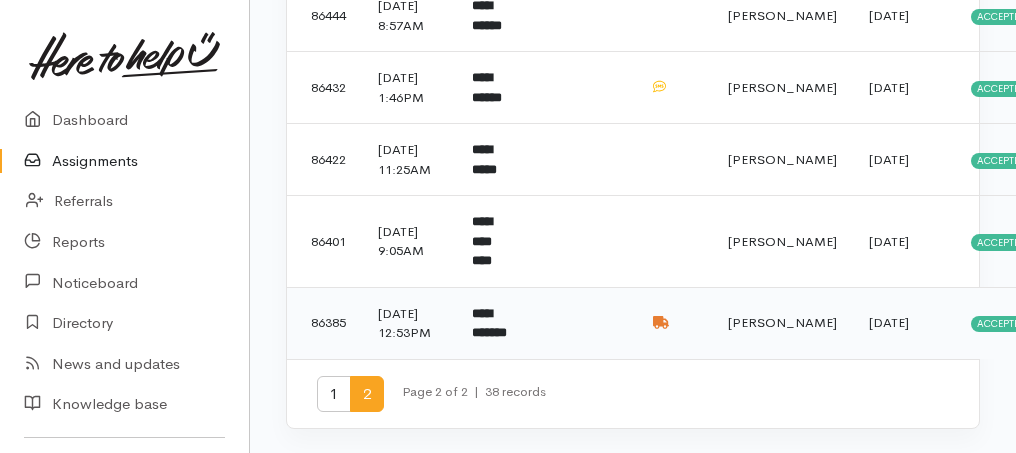 click on "**********" at bounding box center (493, 323) 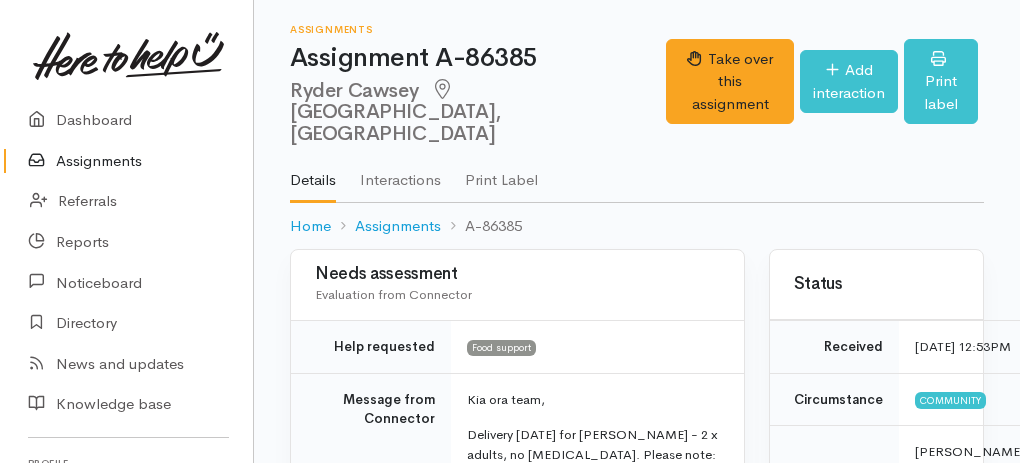 scroll, scrollTop: 0, scrollLeft: 0, axis: both 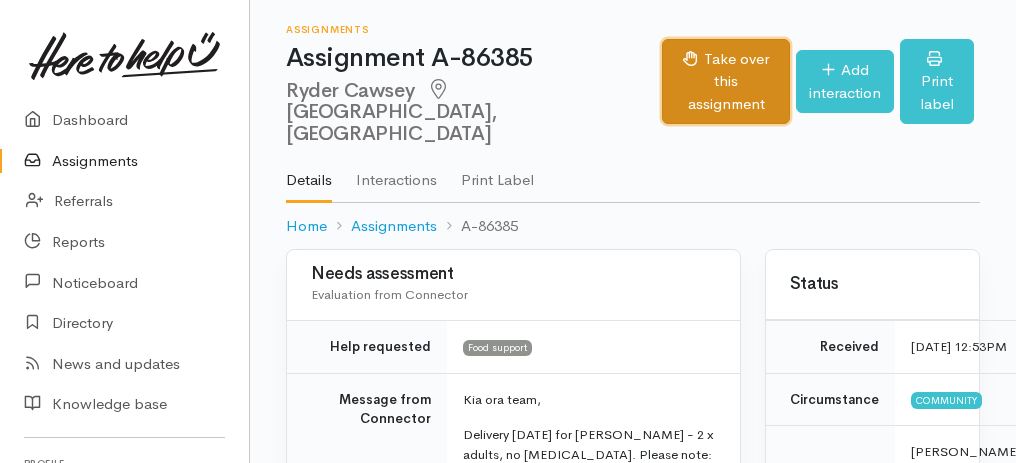 click on "Take over this assignment" at bounding box center [726, 82] 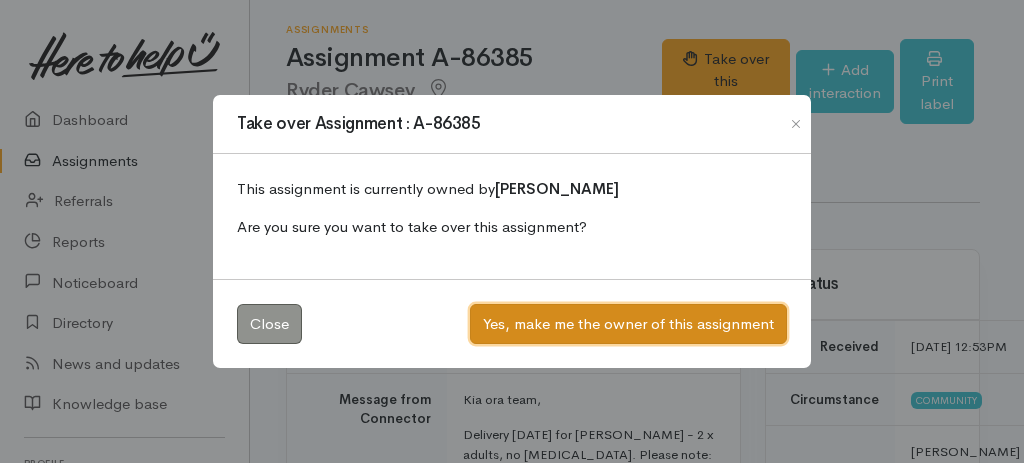 click on "Yes, make me the owner of this assignment" at bounding box center [628, 324] 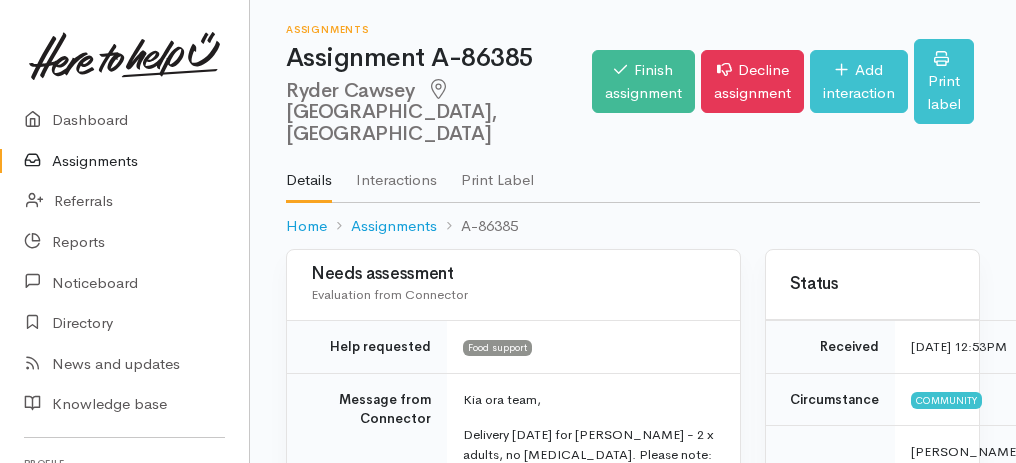 scroll, scrollTop: 0, scrollLeft: 0, axis: both 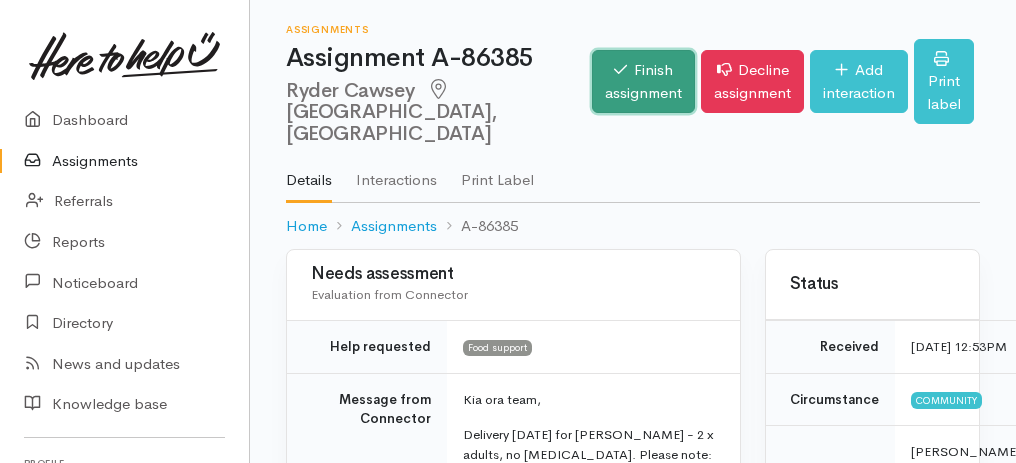 click on "Finish assignment" at bounding box center (643, 81) 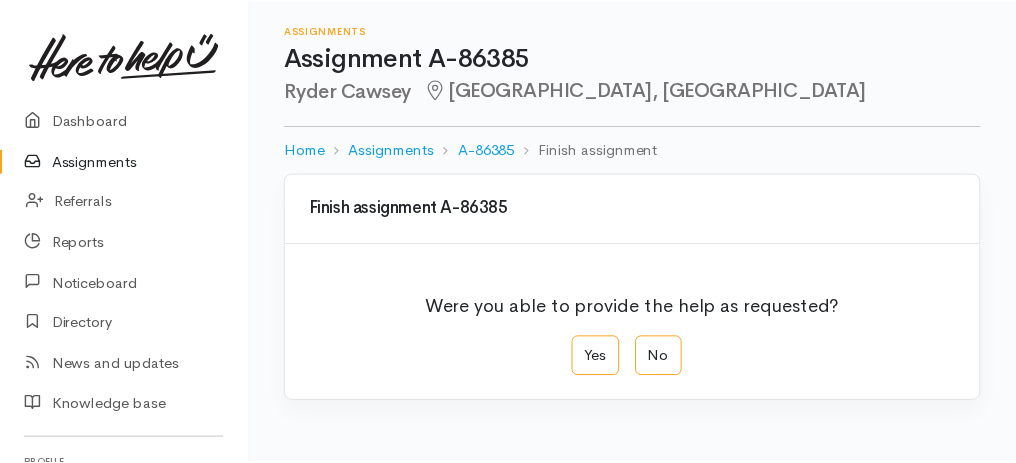 scroll, scrollTop: 0, scrollLeft: 0, axis: both 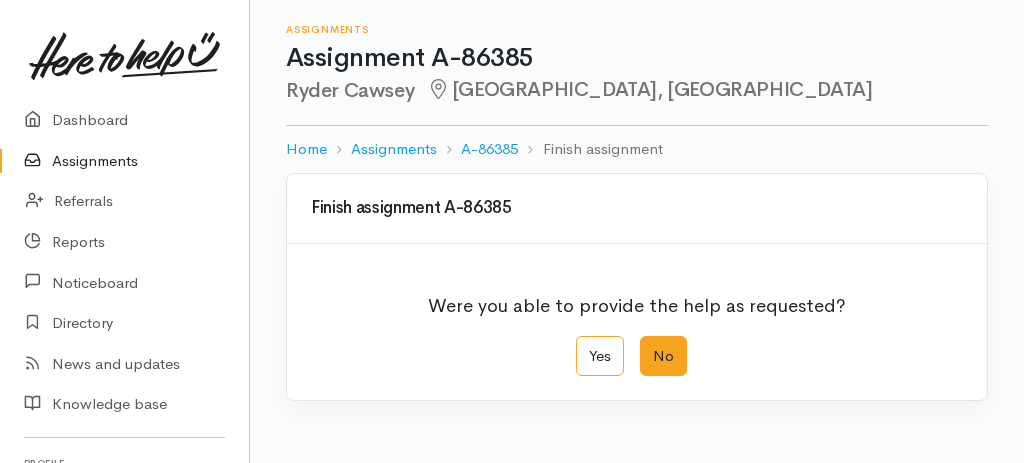 click on "No" at bounding box center (663, 356) 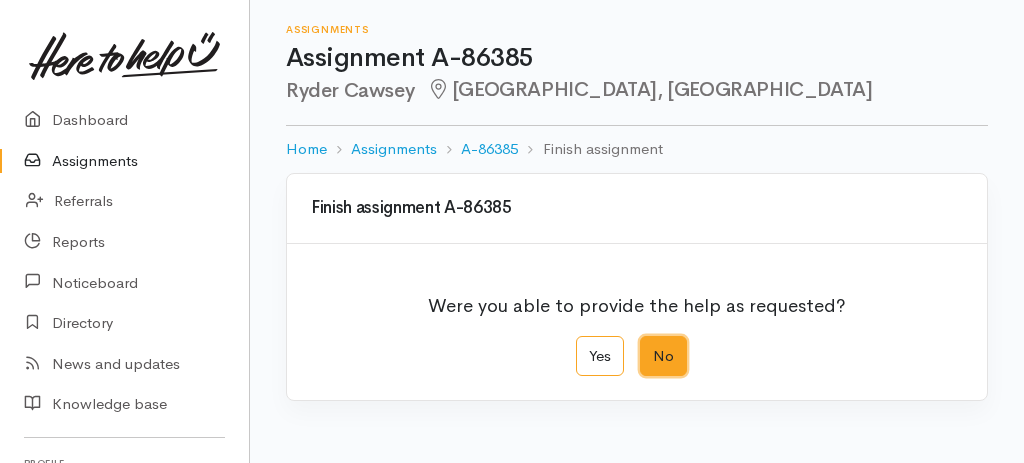 click on "No" at bounding box center [646, 342] 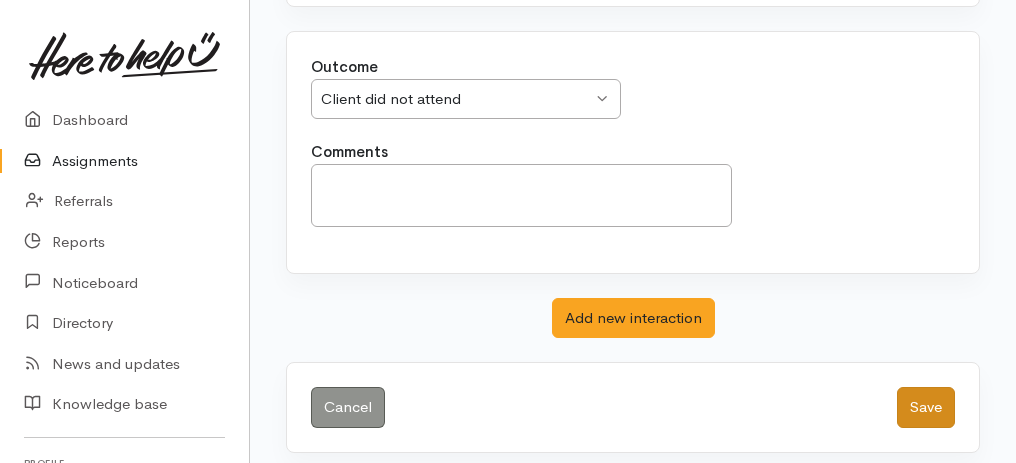 scroll, scrollTop: 398, scrollLeft: 0, axis: vertical 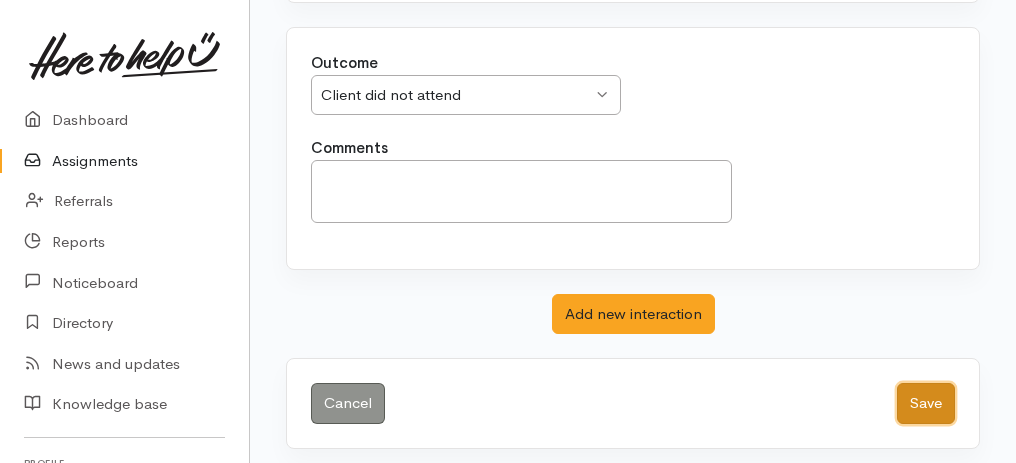 click on "Save" at bounding box center [926, 403] 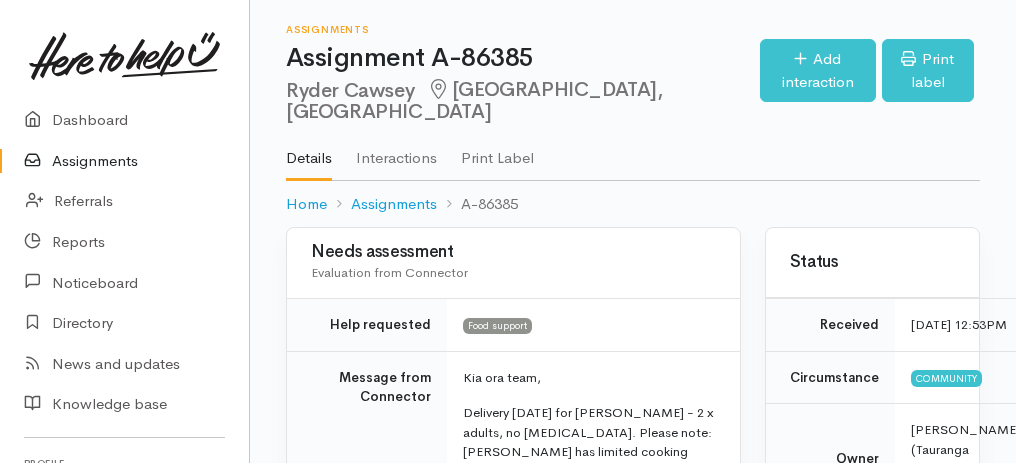 scroll, scrollTop: 0, scrollLeft: 0, axis: both 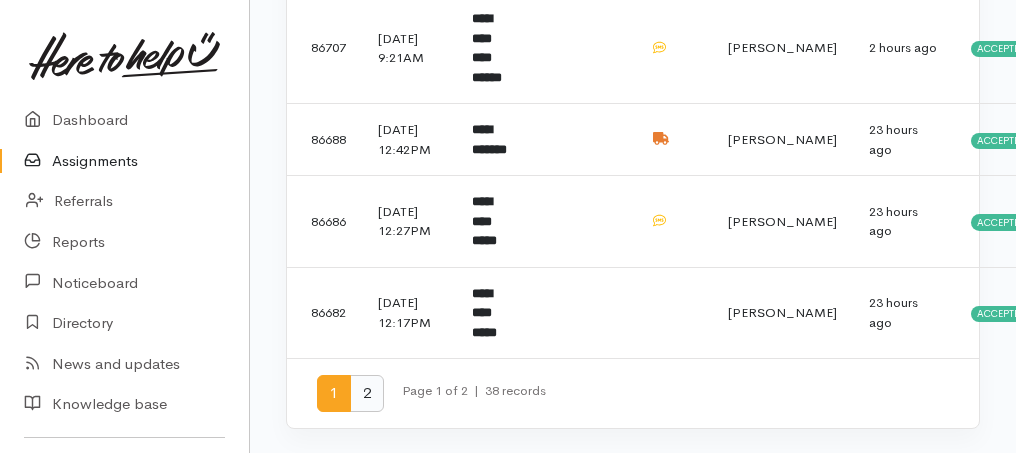 click on "2" at bounding box center [367, 393] 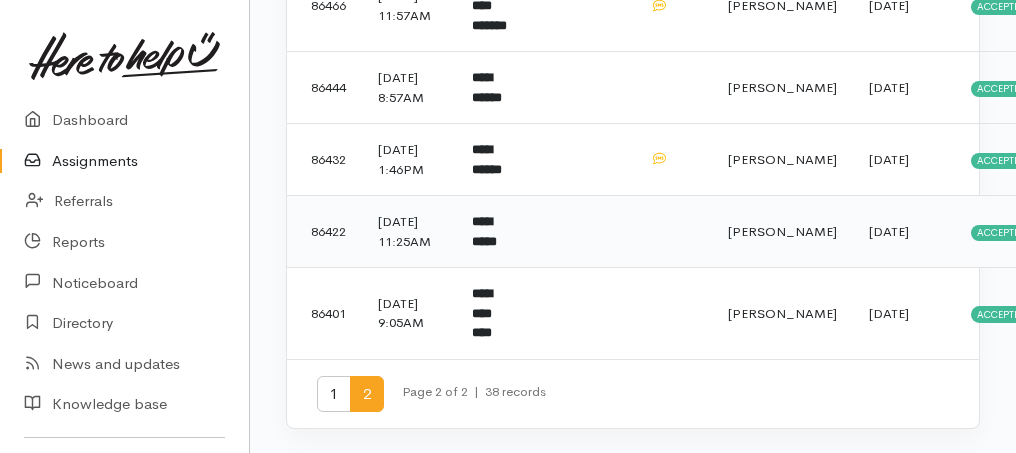 scroll, scrollTop: 1539, scrollLeft: 0, axis: vertical 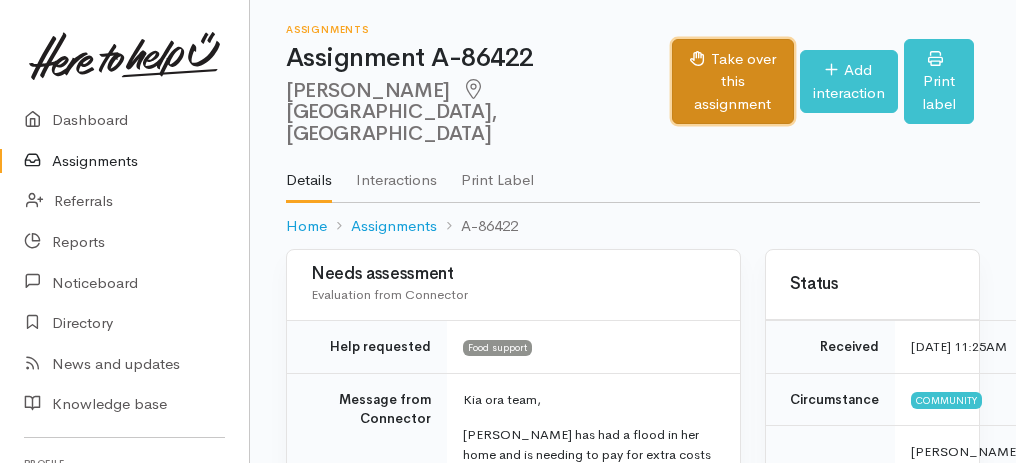 click on "Take over this assignment" at bounding box center [732, 82] 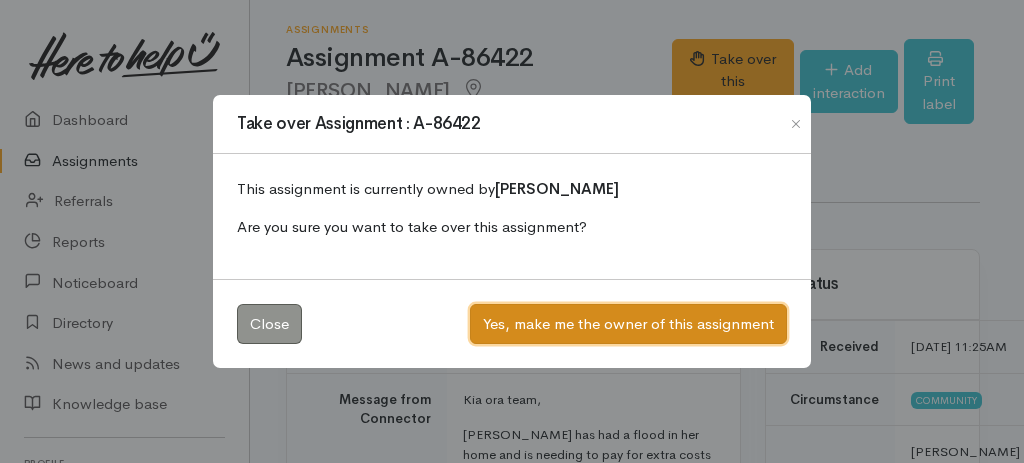 click on "Yes, make me the owner of this assignment" at bounding box center [628, 324] 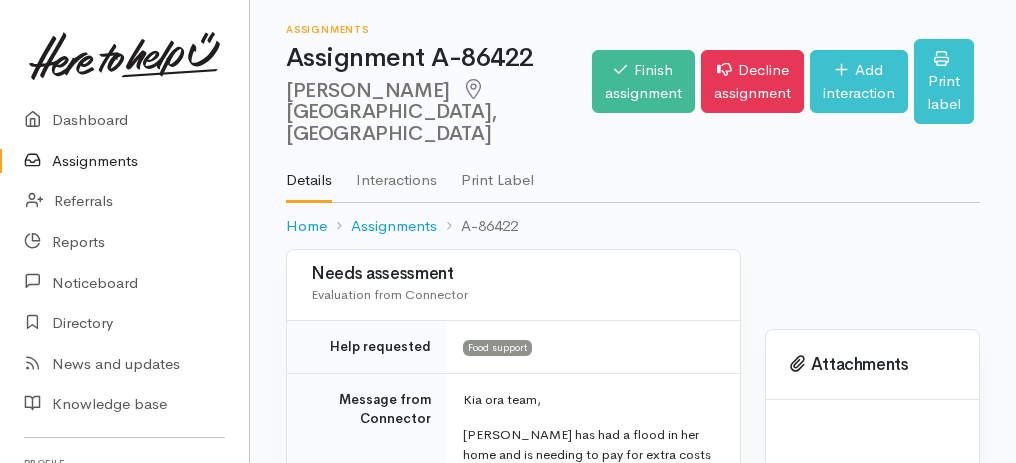scroll, scrollTop: 0, scrollLeft: 0, axis: both 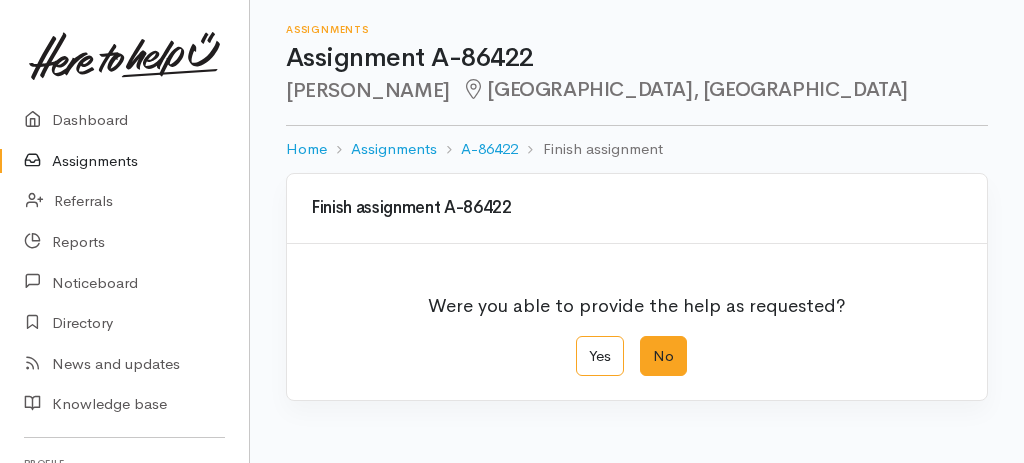 click on "No" at bounding box center (663, 356) 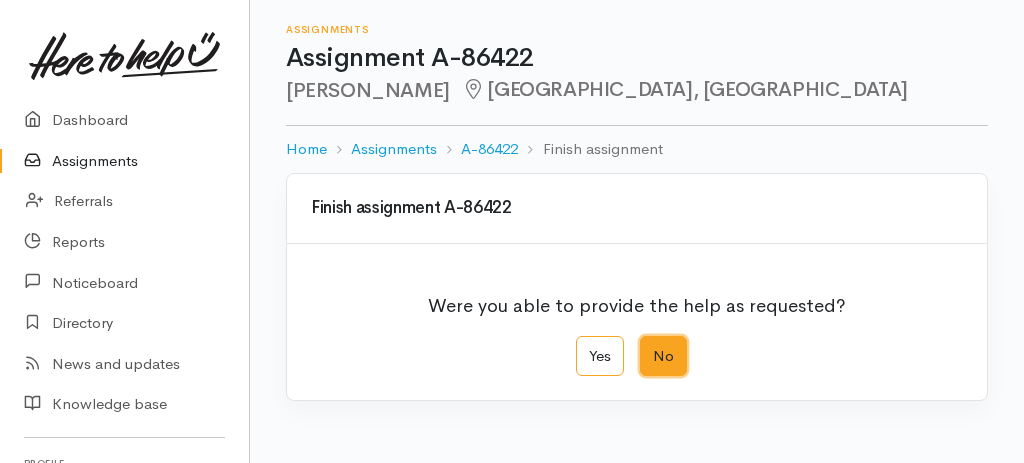 click on "No" at bounding box center [646, 342] 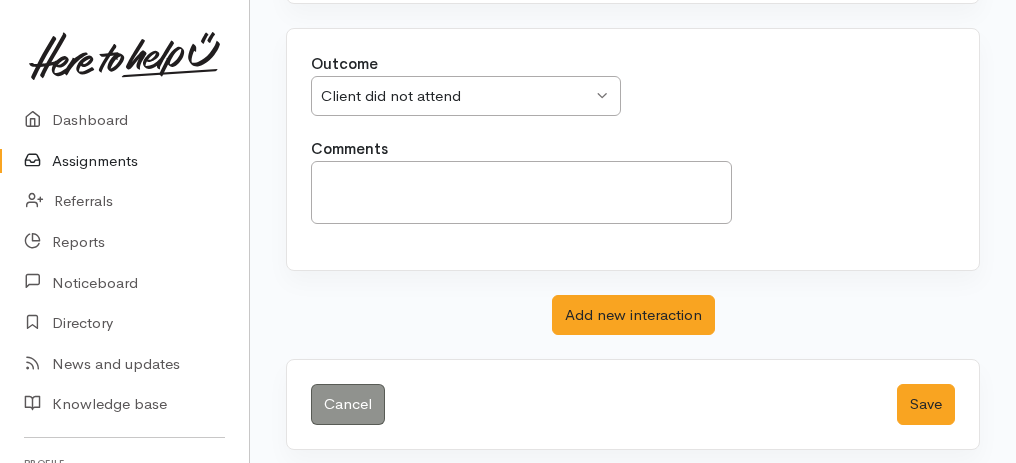 scroll, scrollTop: 398, scrollLeft: 0, axis: vertical 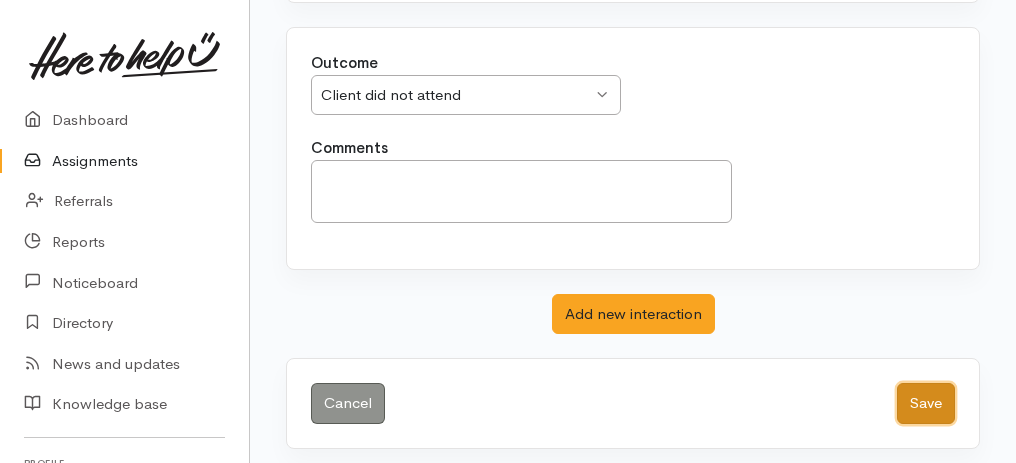 click on "Save" at bounding box center [926, 403] 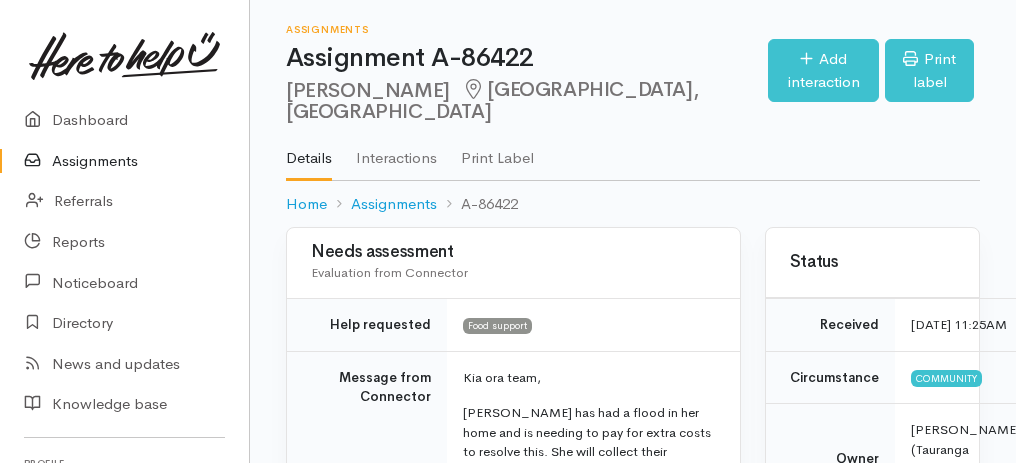 scroll, scrollTop: 0, scrollLeft: 0, axis: both 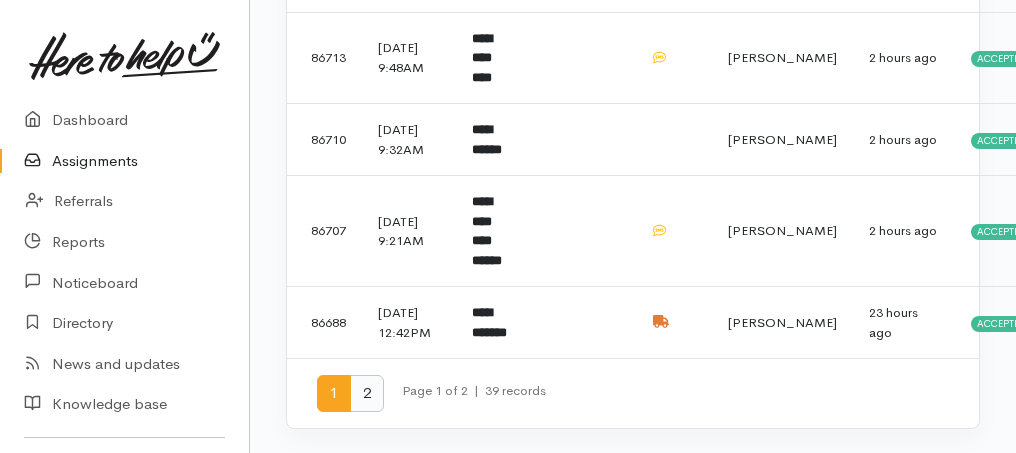 click on "2" at bounding box center [367, 393] 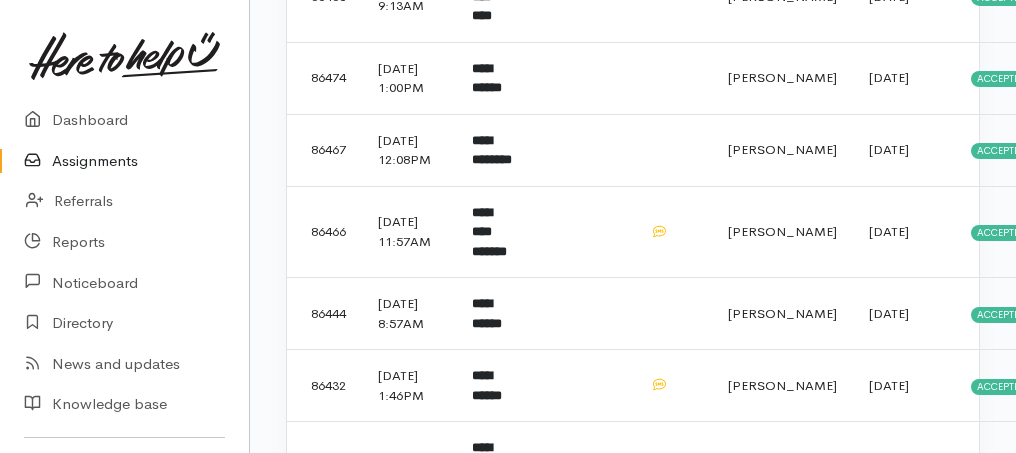 scroll, scrollTop: 1600, scrollLeft: 0, axis: vertical 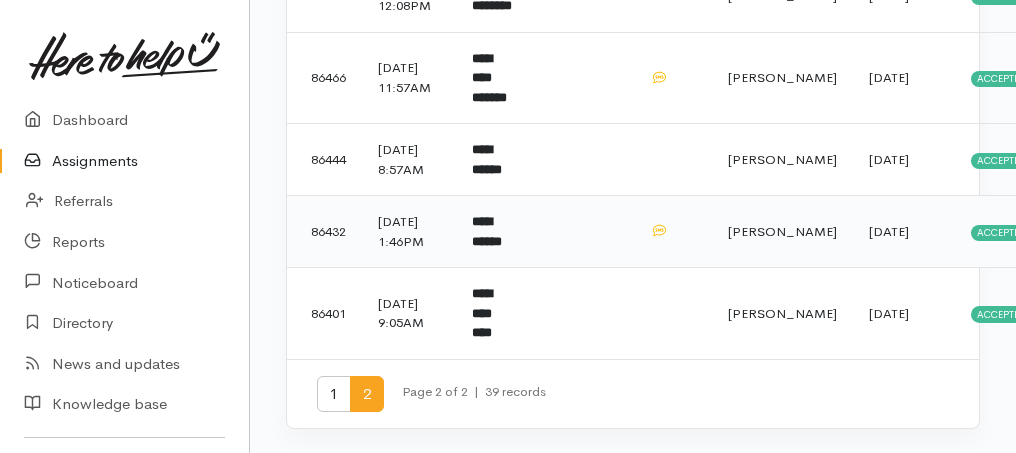 click on "**********" at bounding box center (487, 231) 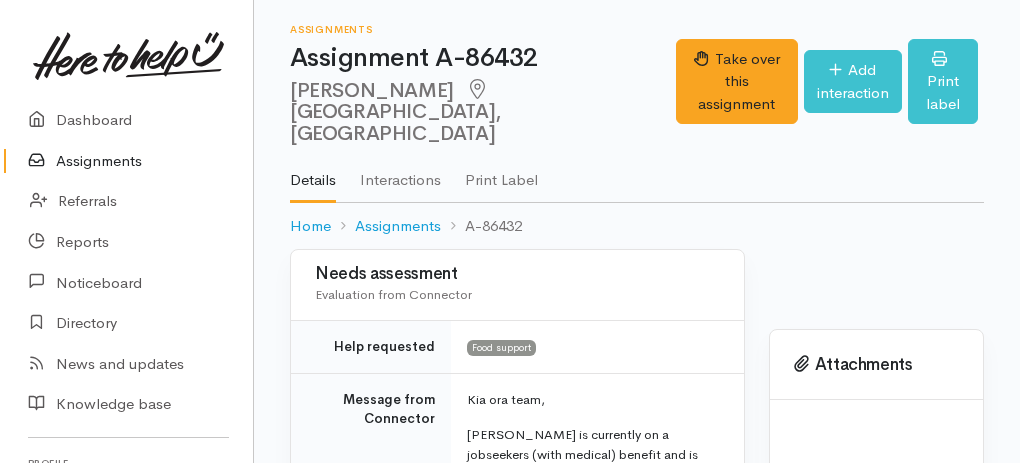 scroll, scrollTop: 0, scrollLeft: 0, axis: both 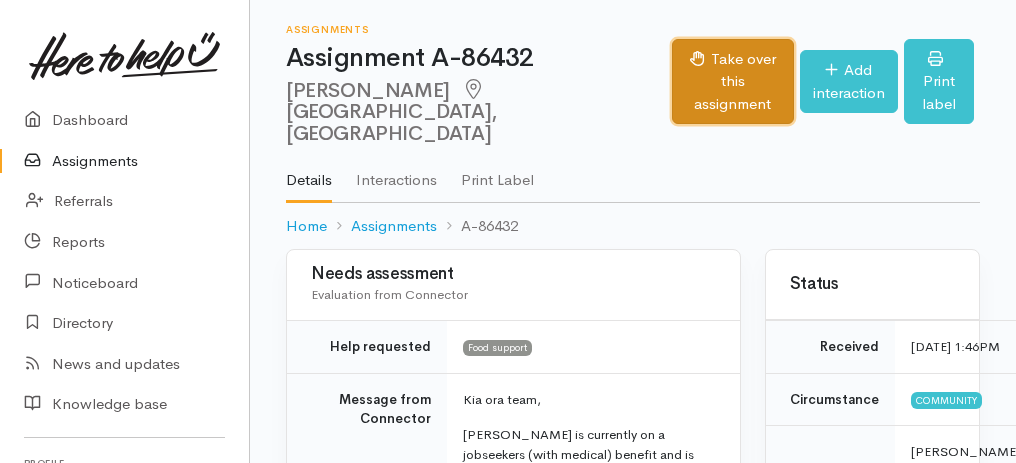 click on "Take over this assignment" at bounding box center (732, 82) 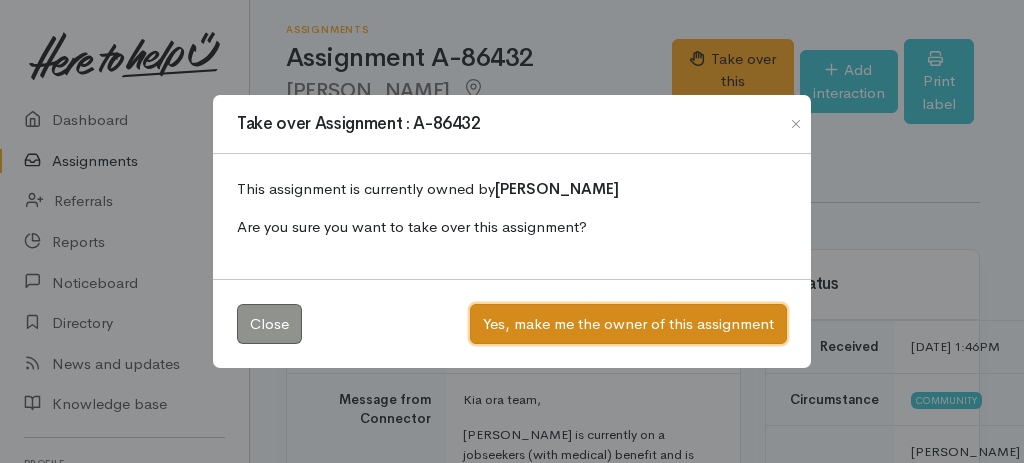 click on "Yes, make me the owner of this assignment" at bounding box center (628, 324) 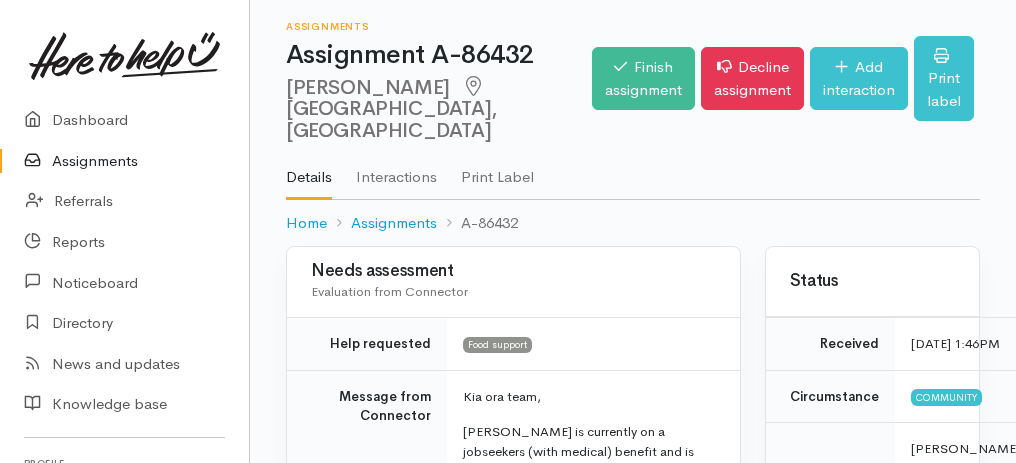 scroll, scrollTop: 0, scrollLeft: 0, axis: both 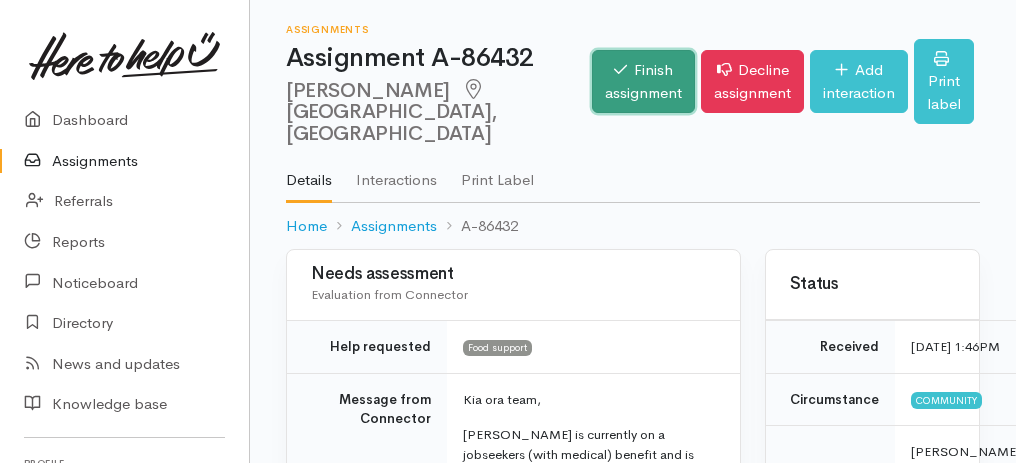 click on "Finish assignment" at bounding box center (643, 81) 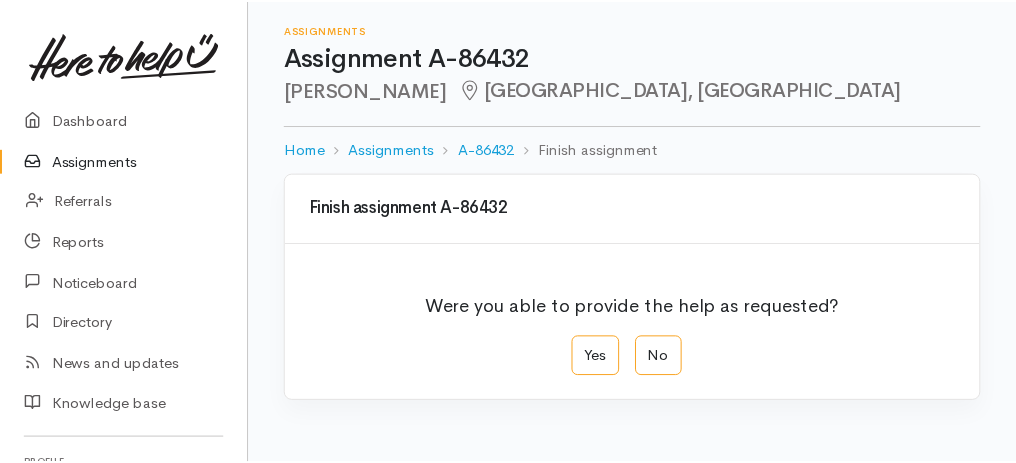 scroll, scrollTop: 0, scrollLeft: 0, axis: both 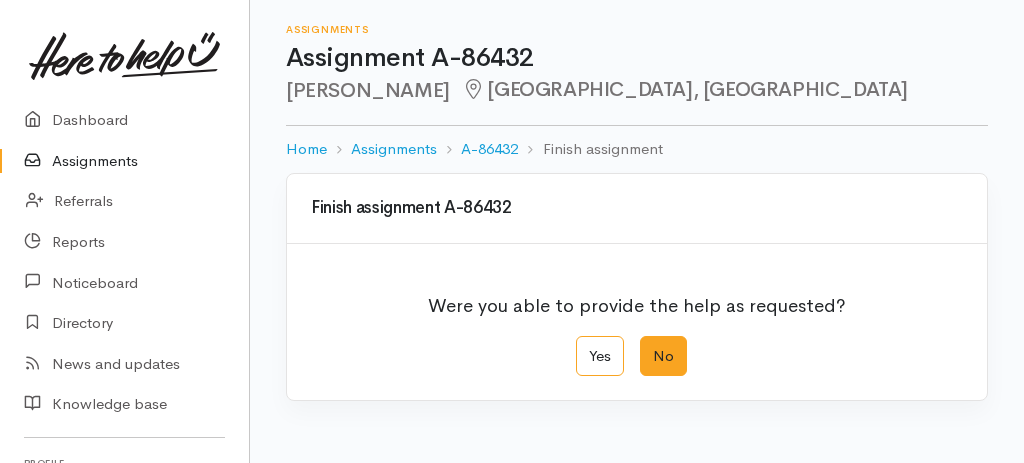 click on "No" at bounding box center (663, 356) 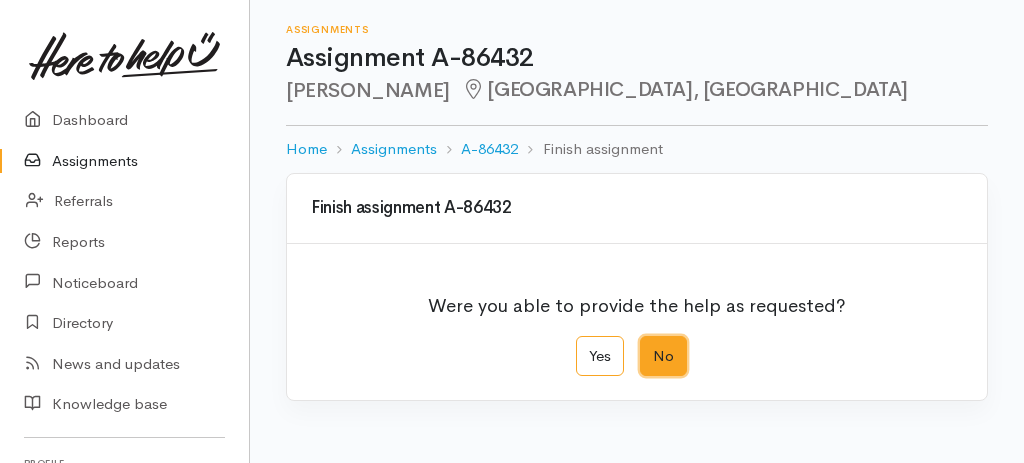 click on "No" at bounding box center (646, 342) 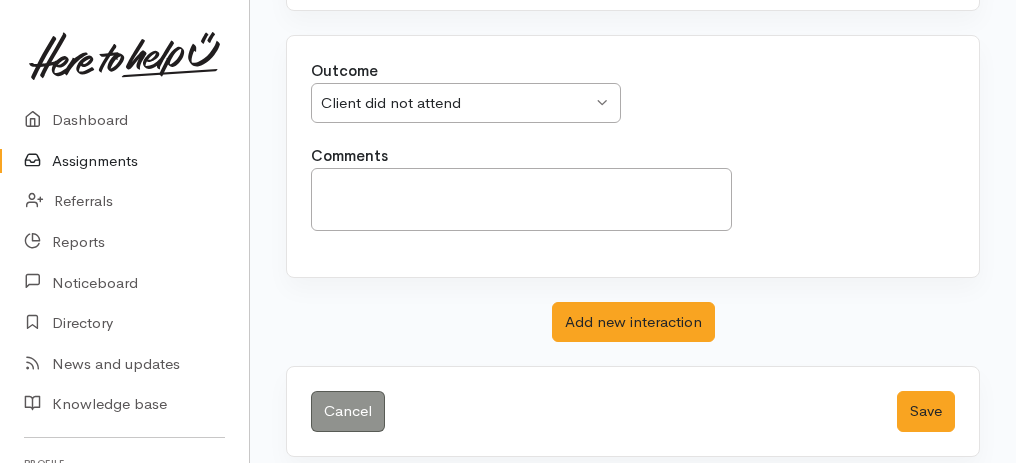 scroll, scrollTop: 398, scrollLeft: 0, axis: vertical 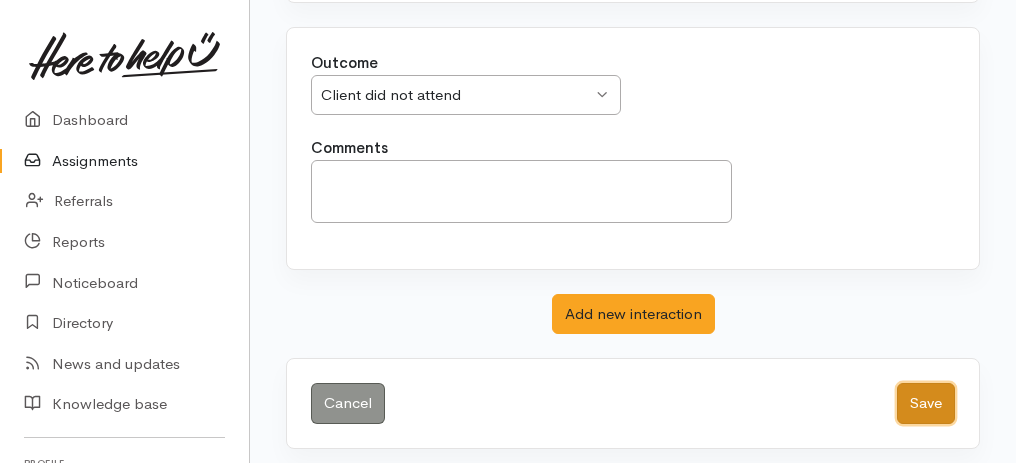 click on "Save" at bounding box center (926, 403) 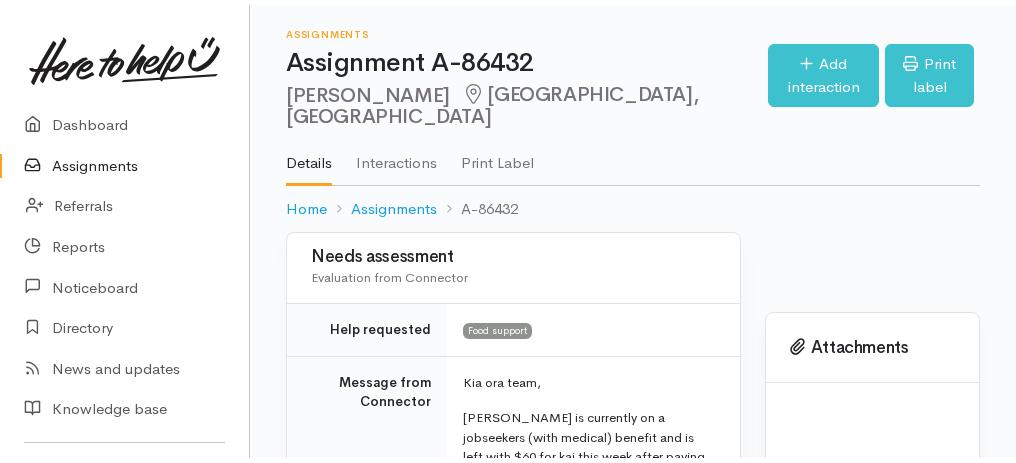 scroll, scrollTop: 0, scrollLeft: 0, axis: both 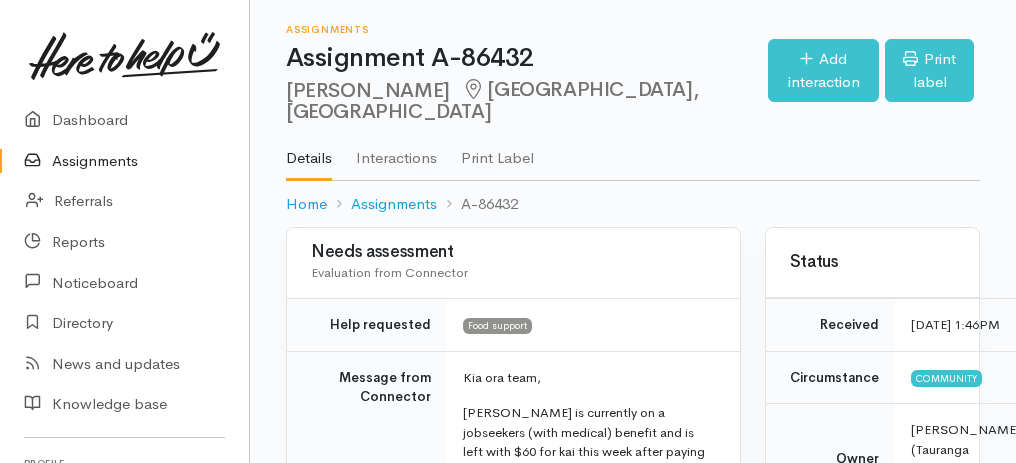 click on "Assignments" at bounding box center (124, 161) 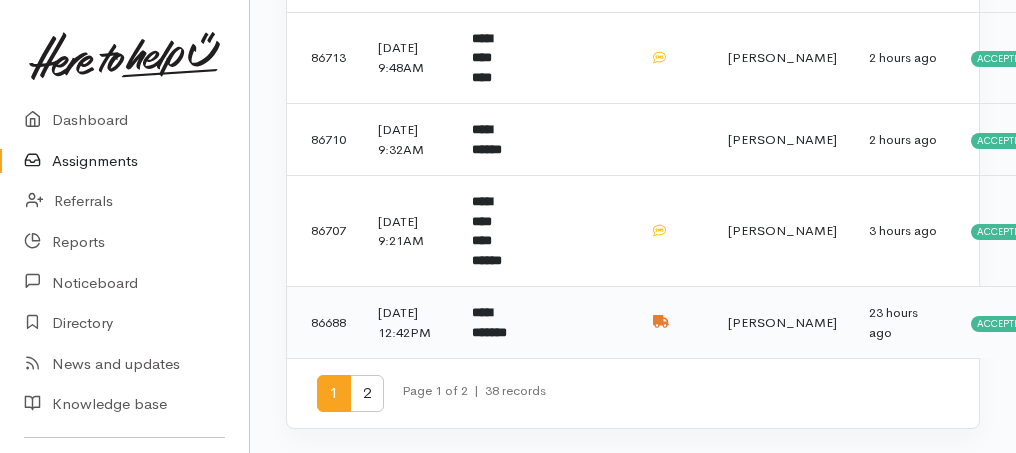 scroll, scrollTop: 1722, scrollLeft: 0, axis: vertical 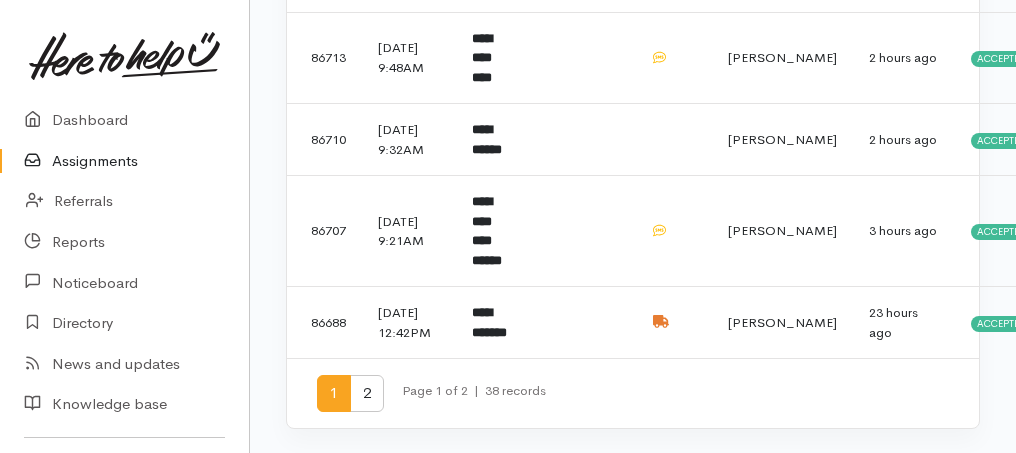 click on "2" at bounding box center (367, 393) 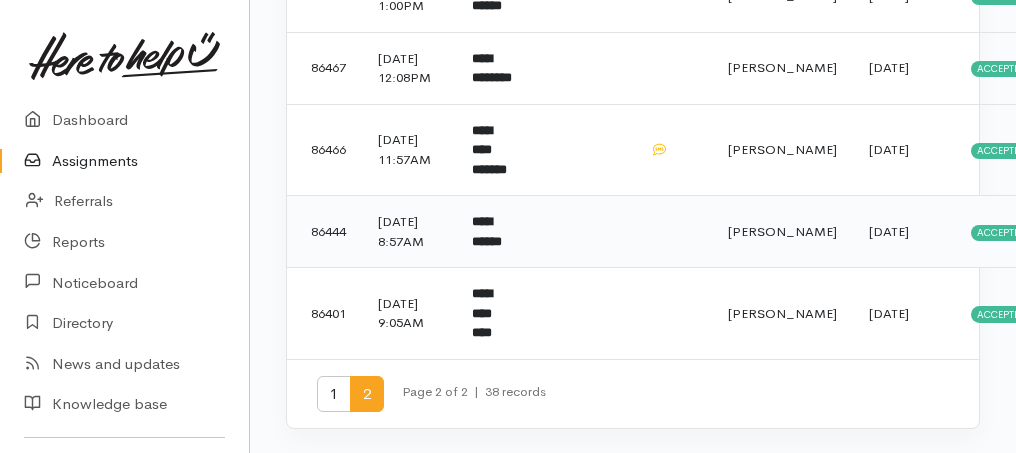 scroll, scrollTop: 1539, scrollLeft: 0, axis: vertical 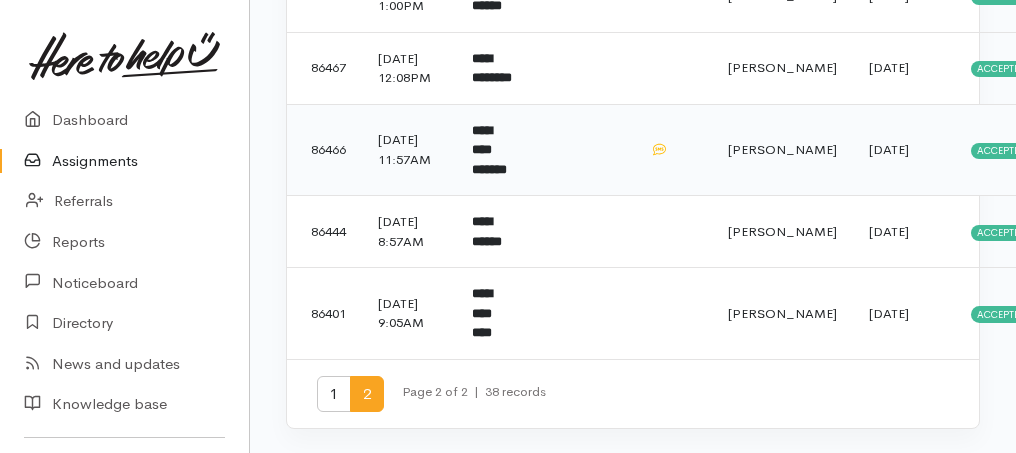 click on "**********" at bounding box center [489, 150] 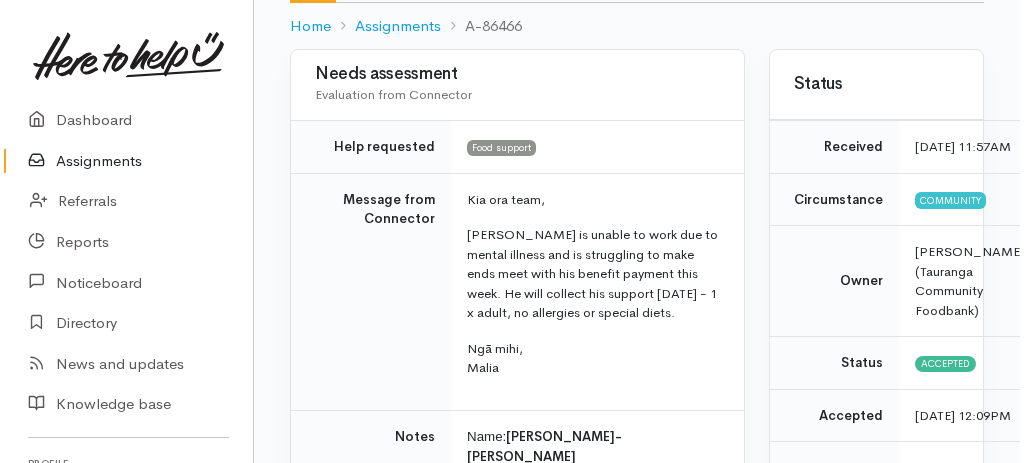 scroll, scrollTop: 0, scrollLeft: 0, axis: both 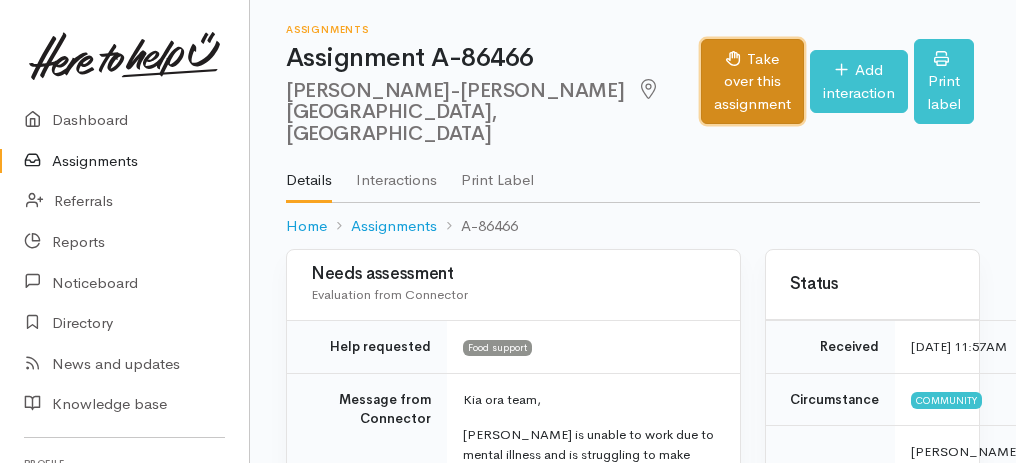 click on "Take over this assignment" at bounding box center (752, 82) 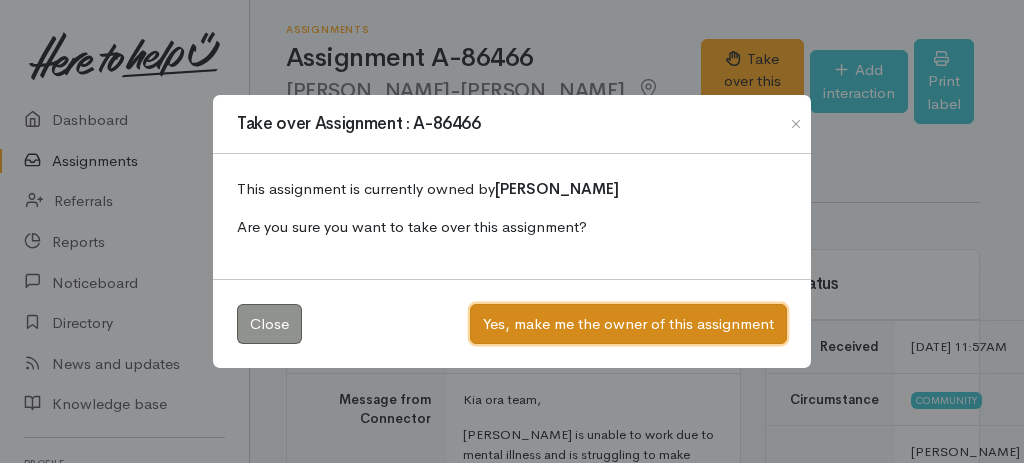 click on "Yes, make me the owner of this assignment" at bounding box center (628, 324) 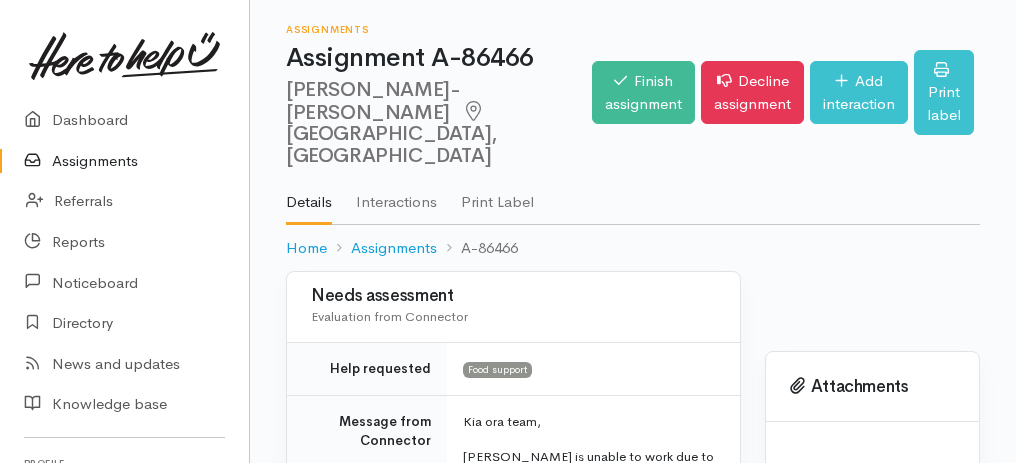 scroll, scrollTop: 0, scrollLeft: 0, axis: both 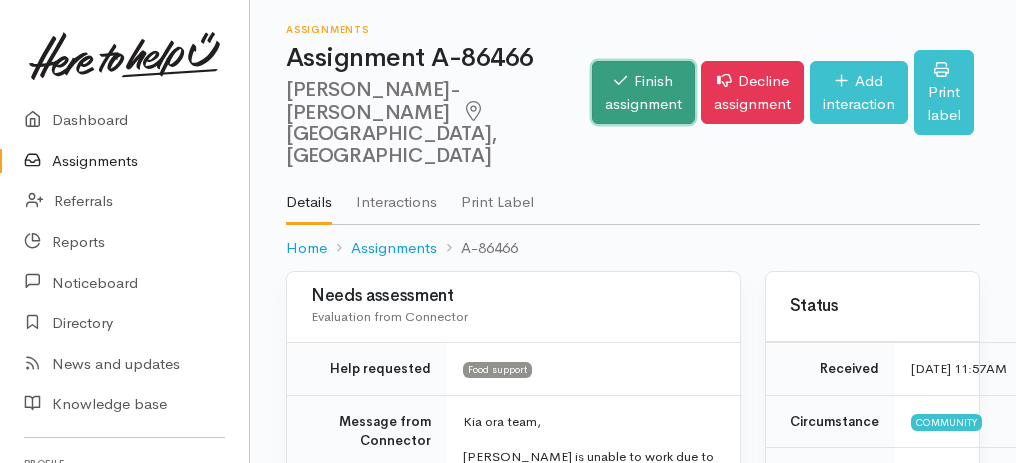click on "Finish assignment" at bounding box center [643, 92] 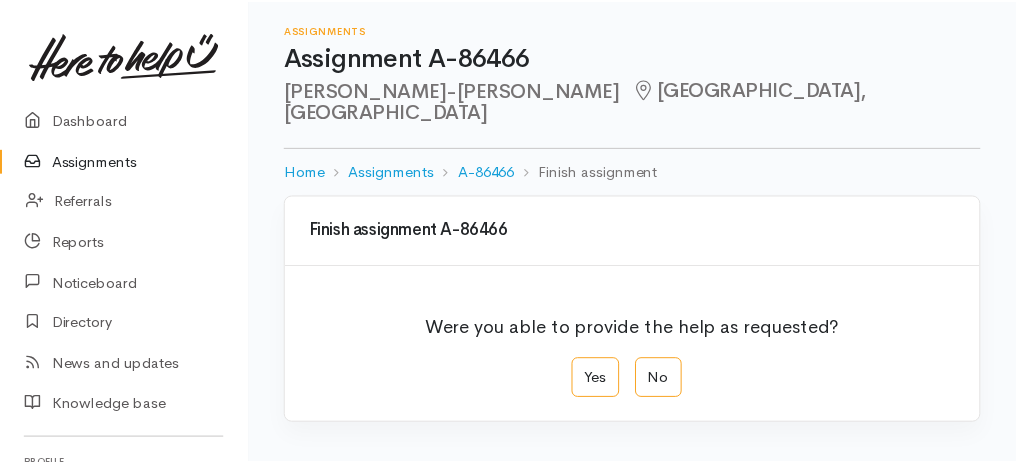 scroll, scrollTop: 0, scrollLeft: 0, axis: both 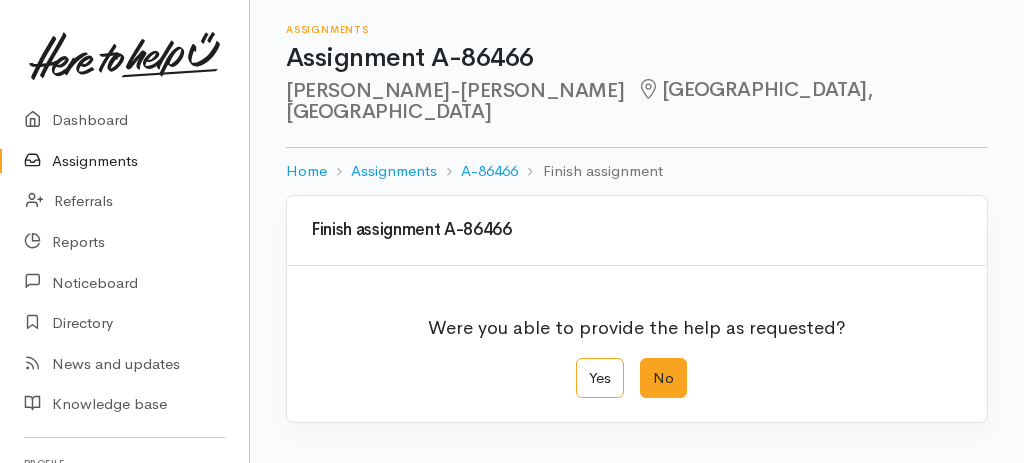 click on "No" at bounding box center (663, 378) 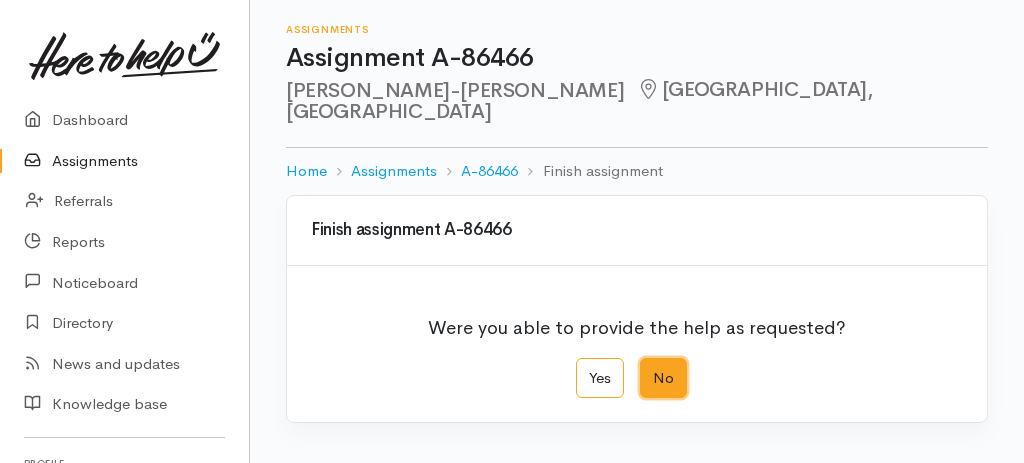 click on "No" at bounding box center [646, 364] 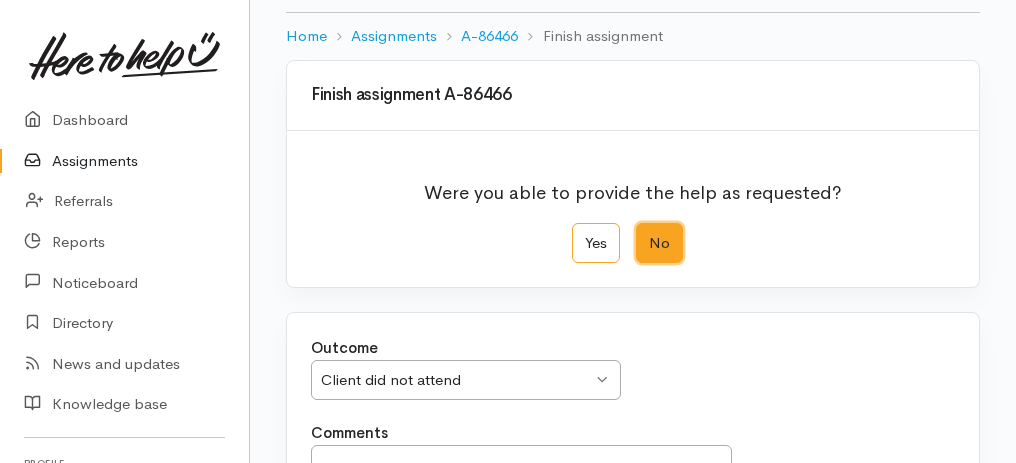 scroll, scrollTop: 266, scrollLeft: 0, axis: vertical 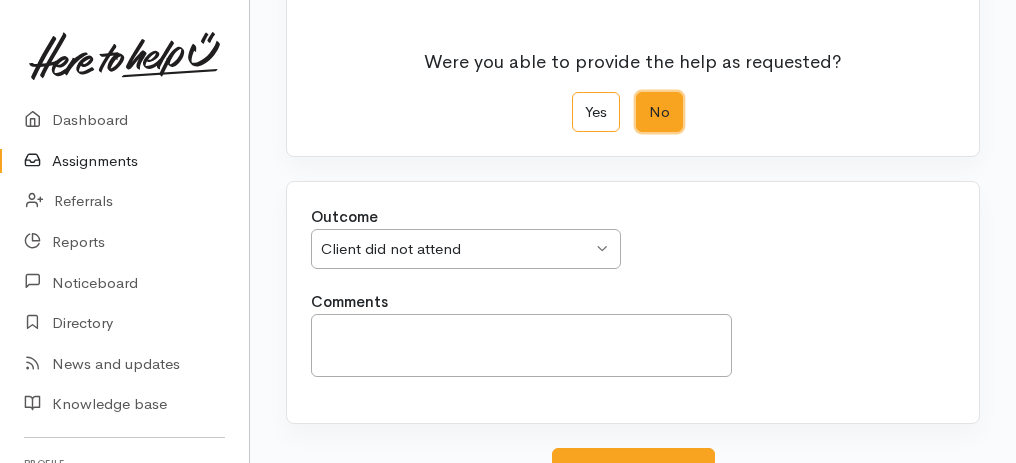 click on "Client did not attend Client did not attend" at bounding box center (466, 249) 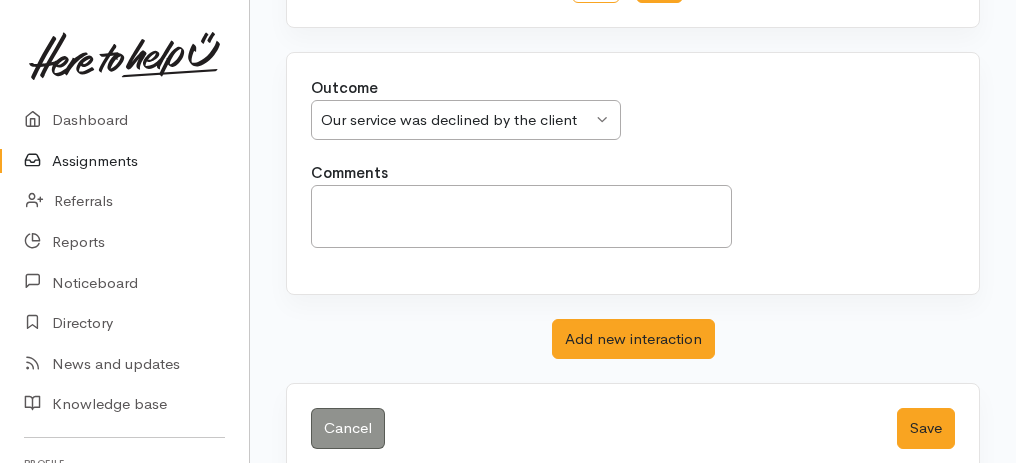 scroll, scrollTop: 398, scrollLeft: 0, axis: vertical 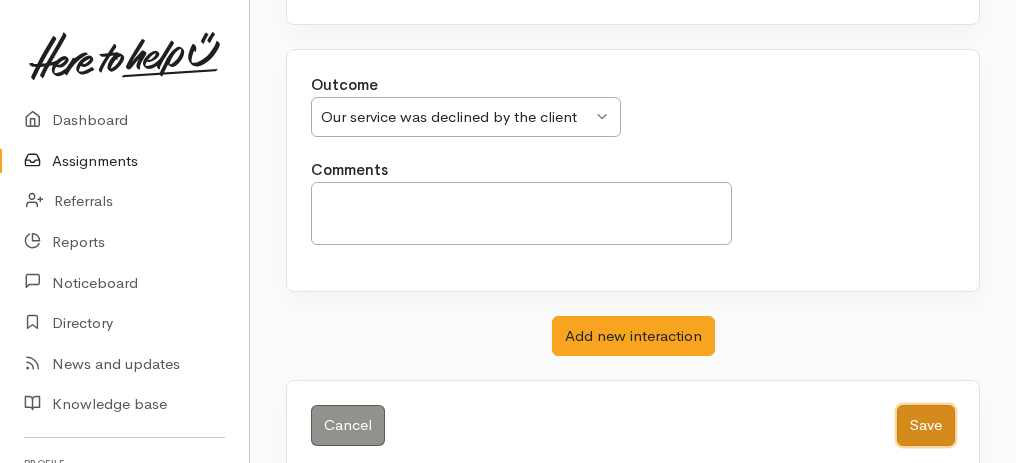 click on "Save" at bounding box center [926, 425] 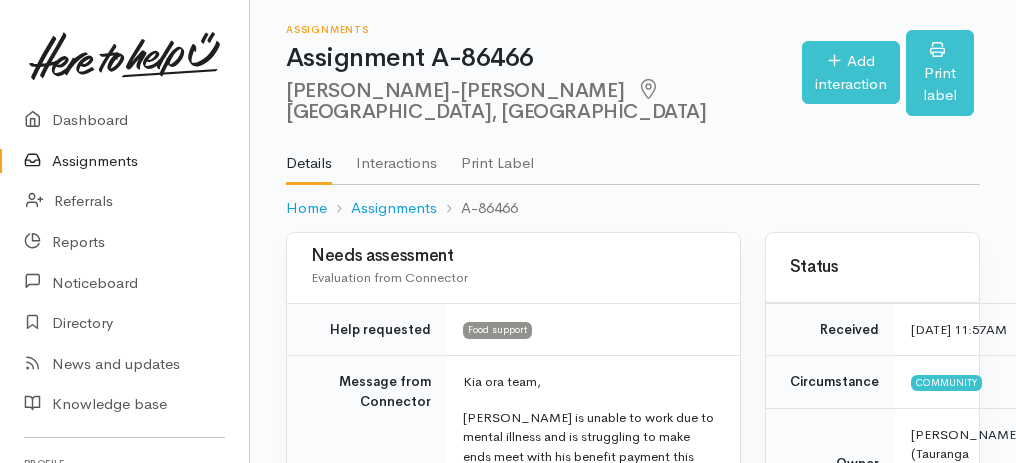 scroll, scrollTop: 0, scrollLeft: 0, axis: both 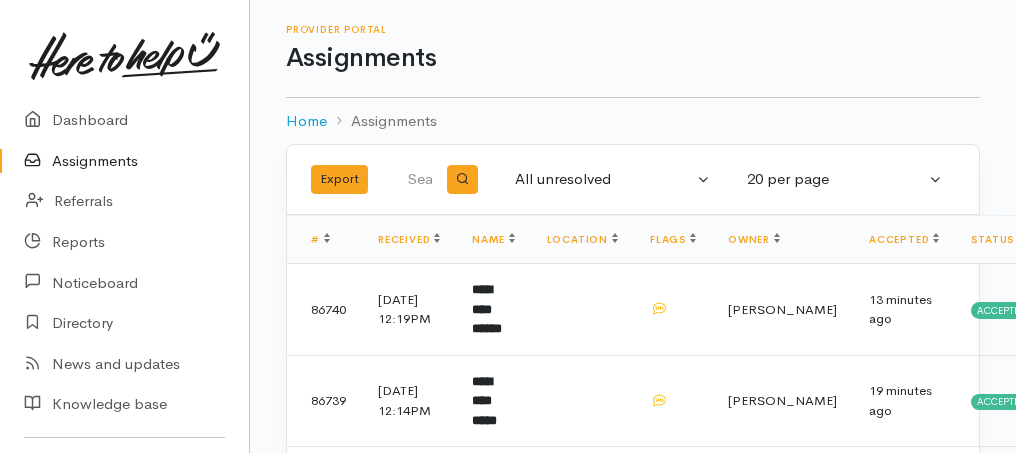 click at bounding box center (421, 180) 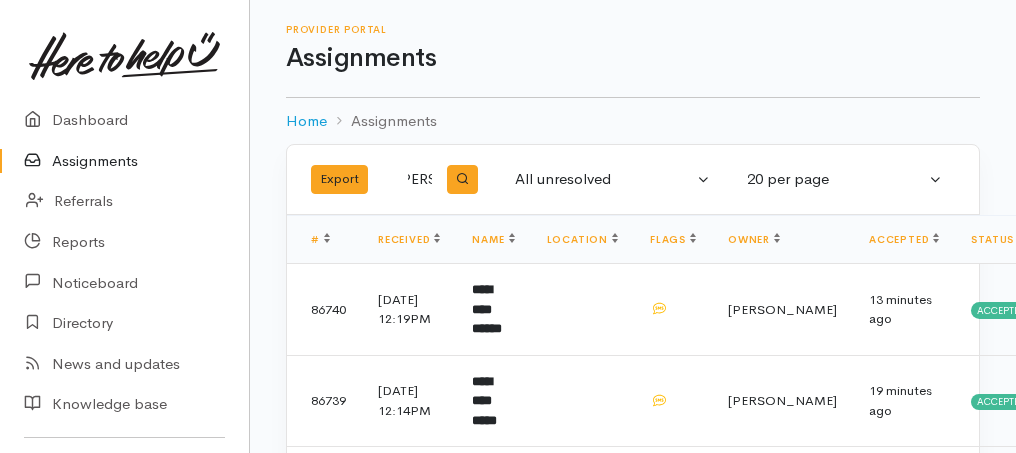 type on "horne" 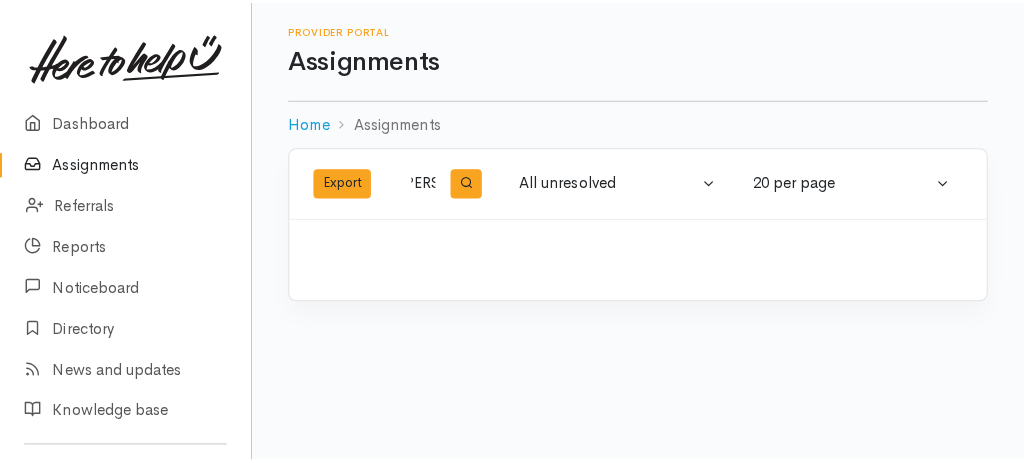 scroll, scrollTop: 0, scrollLeft: 8, axis: horizontal 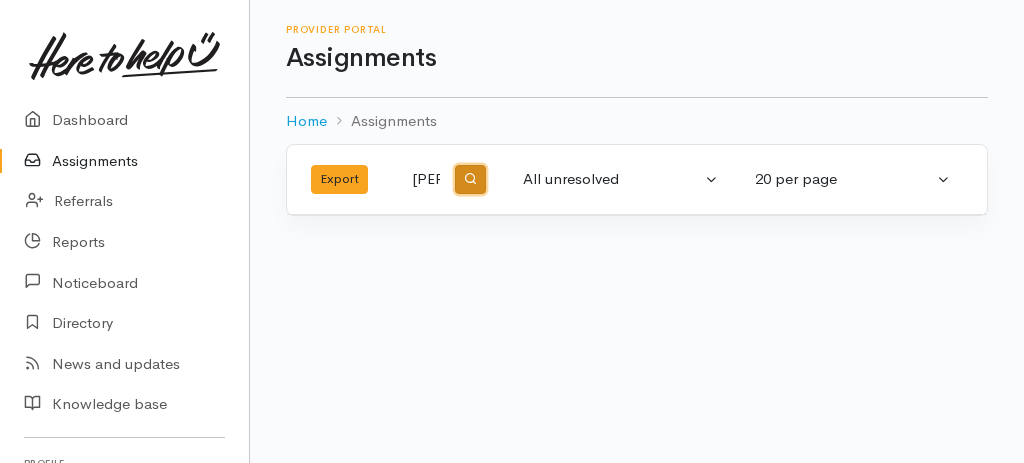 click at bounding box center (470, 178) 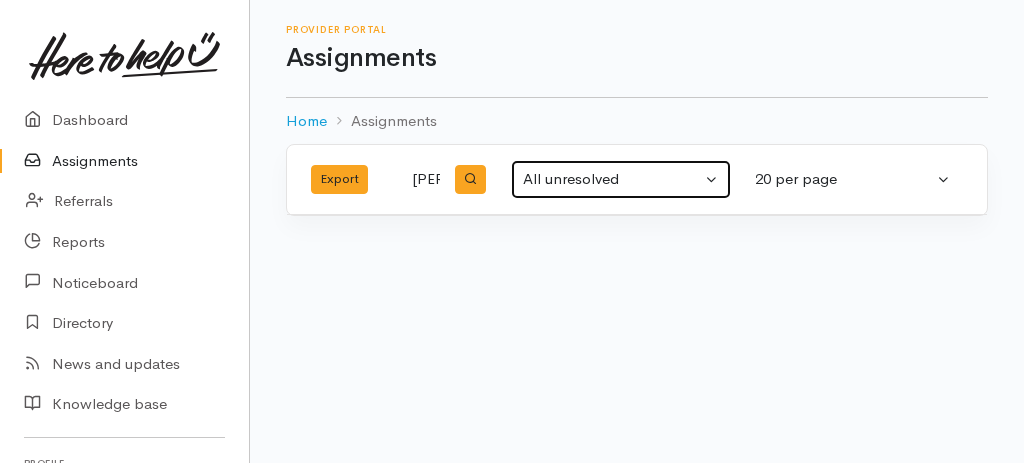 click on "All unresolved" at bounding box center (621, 179) 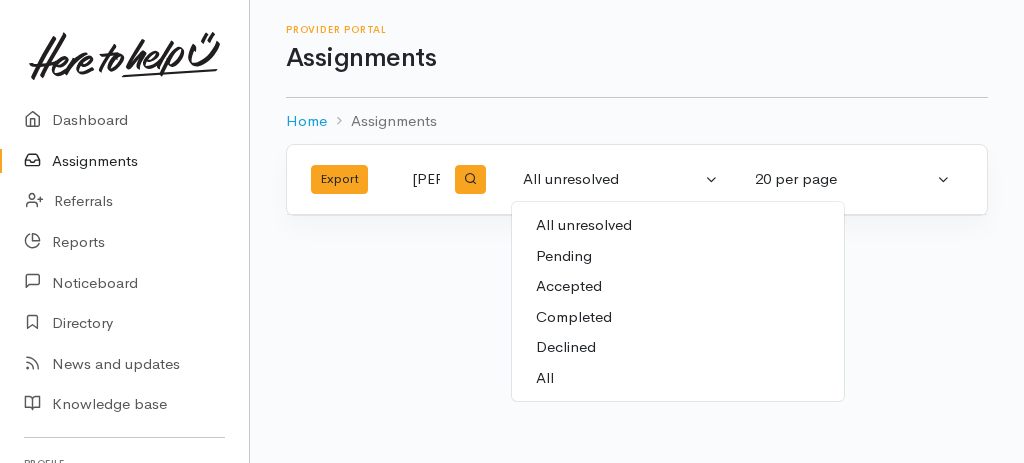 click on "All" at bounding box center [678, 378] 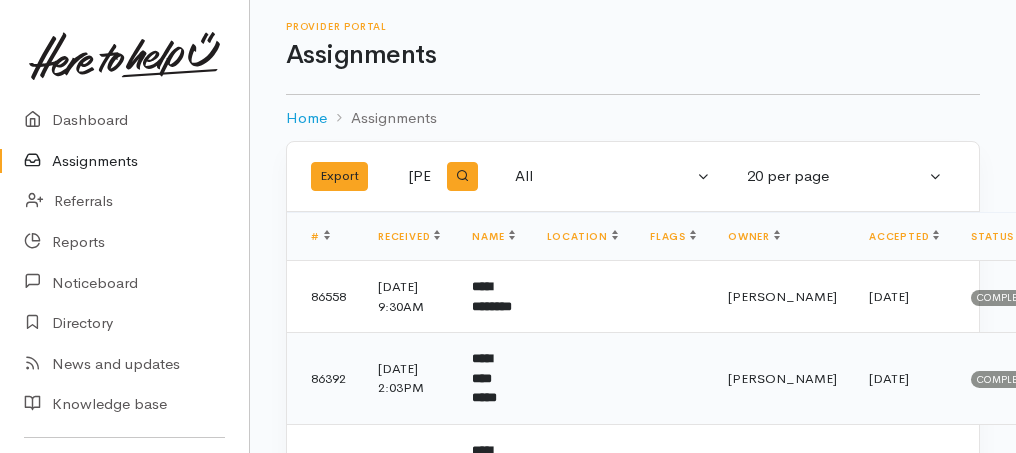 scroll, scrollTop: 0, scrollLeft: 0, axis: both 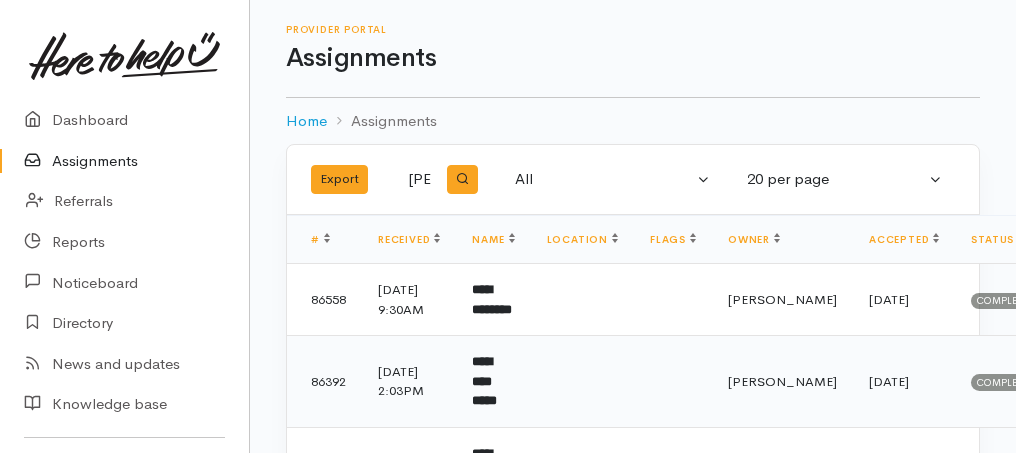 click on "**********" at bounding box center [484, 381] 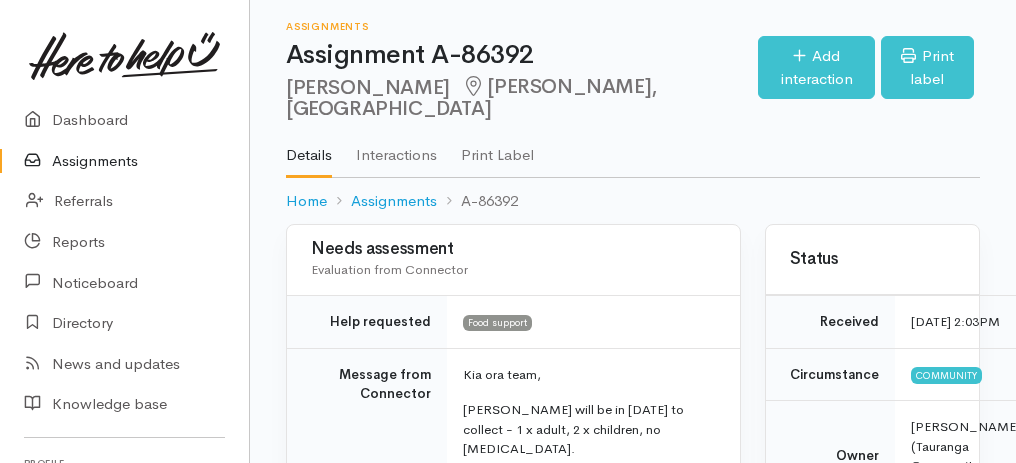 scroll, scrollTop: 0, scrollLeft: 0, axis: both 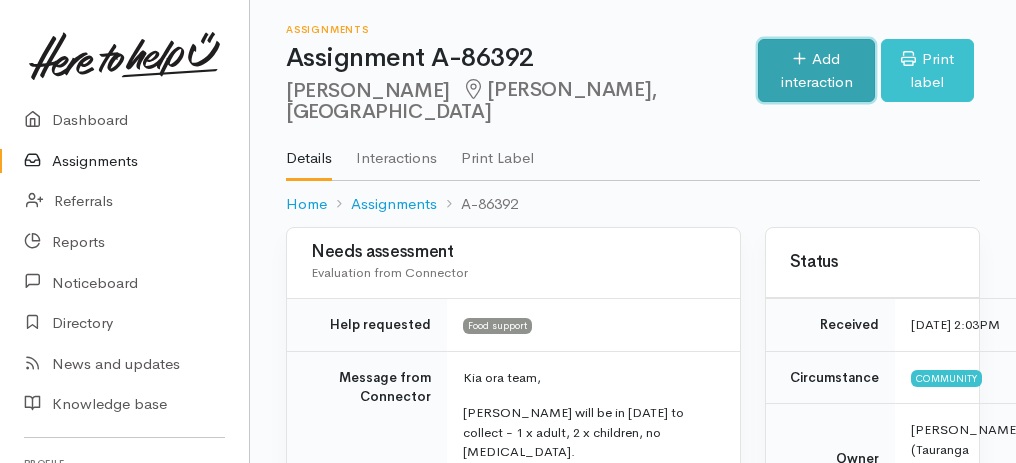 click on "Add interaction" at bounding box center [816, 70] 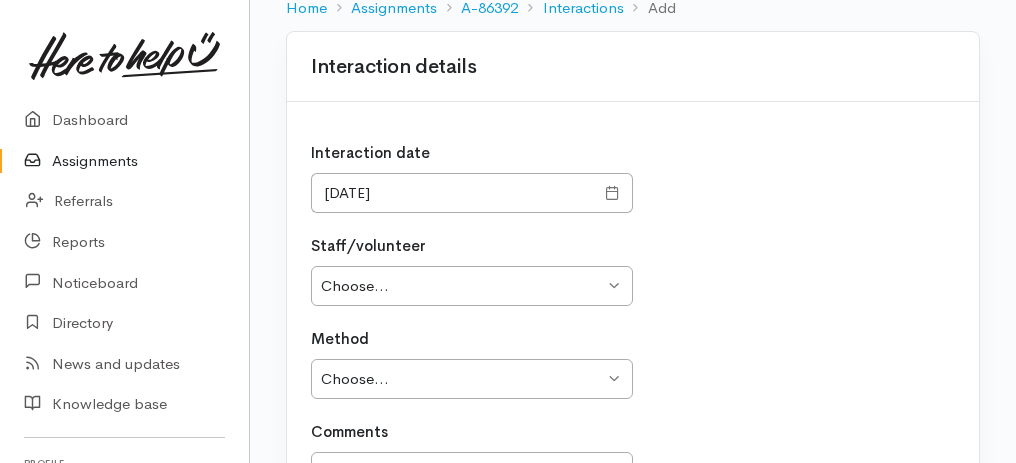 scroll, scrollTop: 200, scrollLeft: 0, axis: vertical 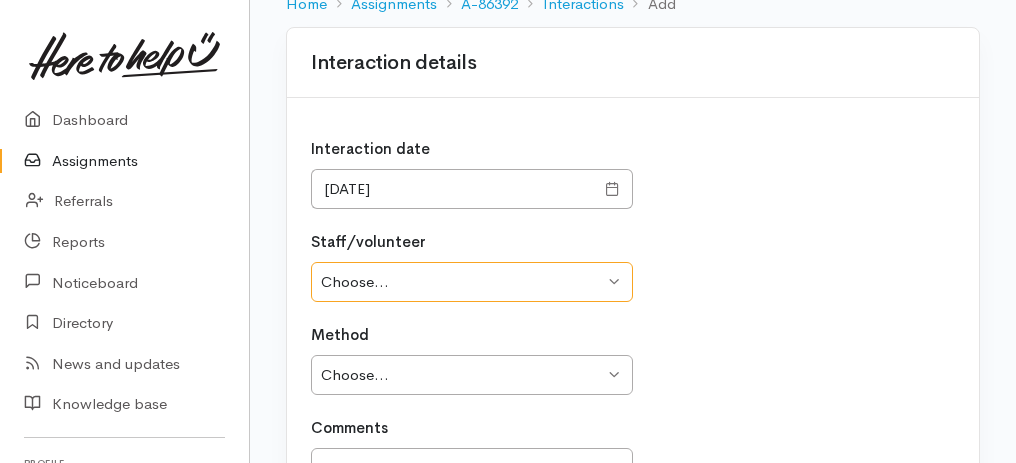 click on "Choose...
[PERSON_NAME]
[PERSON_NAME]
[PERSON_NAME]
[PERSON_NAME]
[PERSON_NAME]" at bounding box center [472, 282] 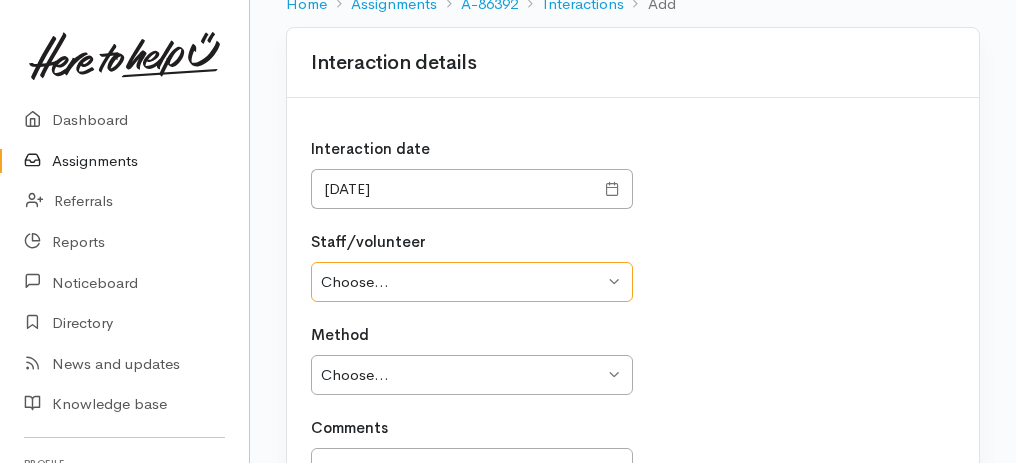 select on "2271" 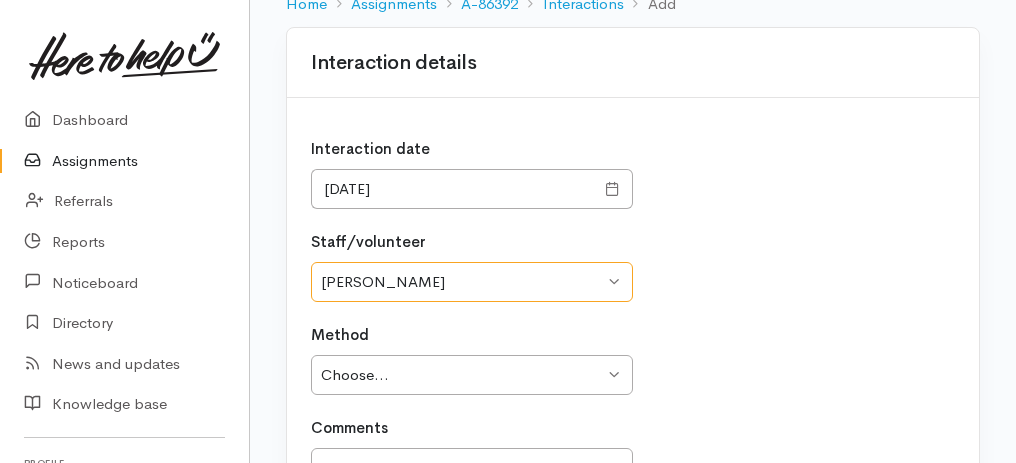 click on "Choose...
[PERSON_NAME]
[PERSON_NAME]
[PERSON_NAME]
[PERSON_NAME]
[PERSON_NAME]" at bounding box center [472, 282] 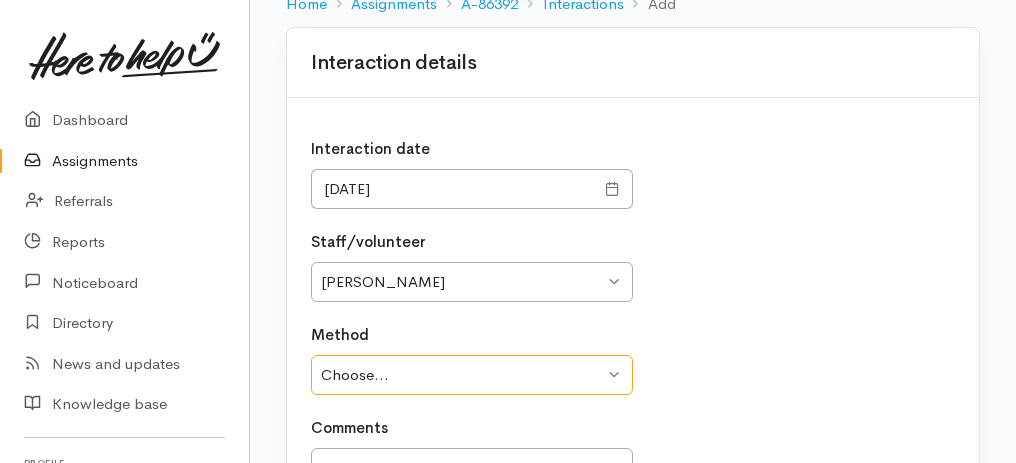click on "Choose...
Phone
Visit
Other" at bounding box center [472, 375] 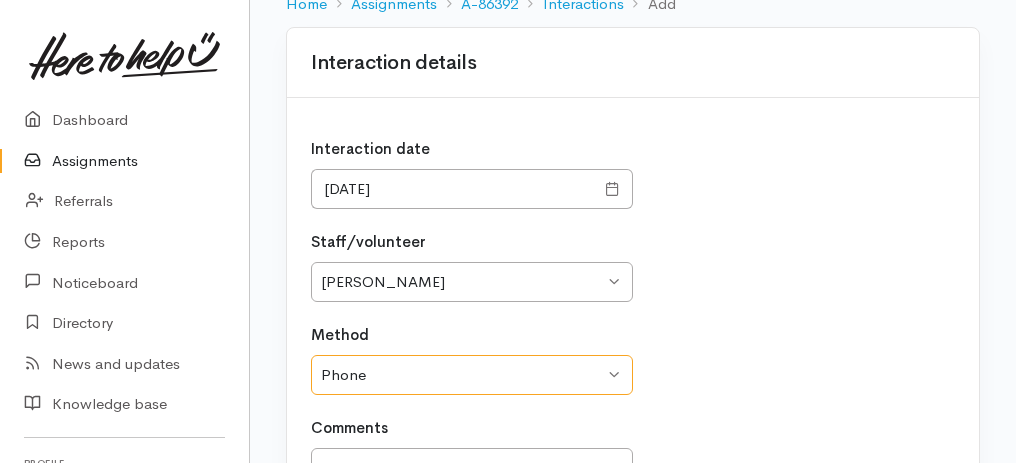 click on "Choose...
Phone
Visit
Other" at bounding box center [472, 375] 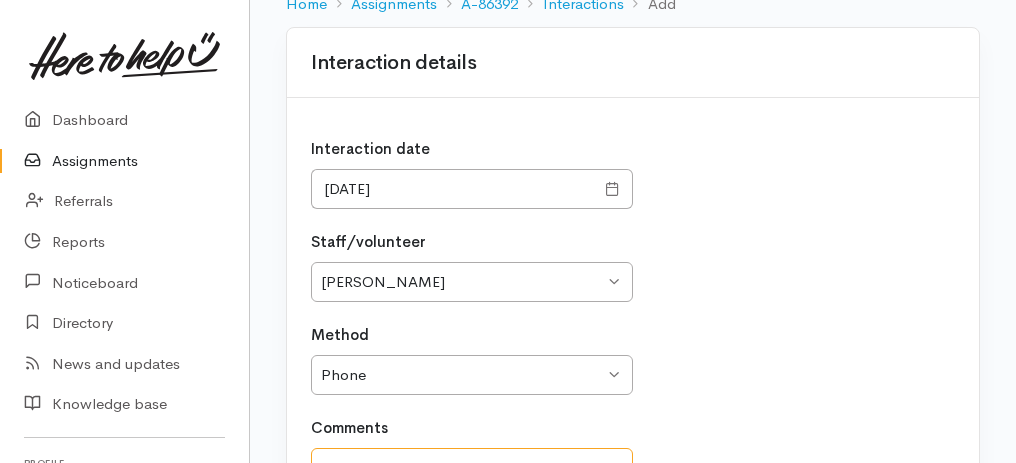 click at bounding box center (472, 479) 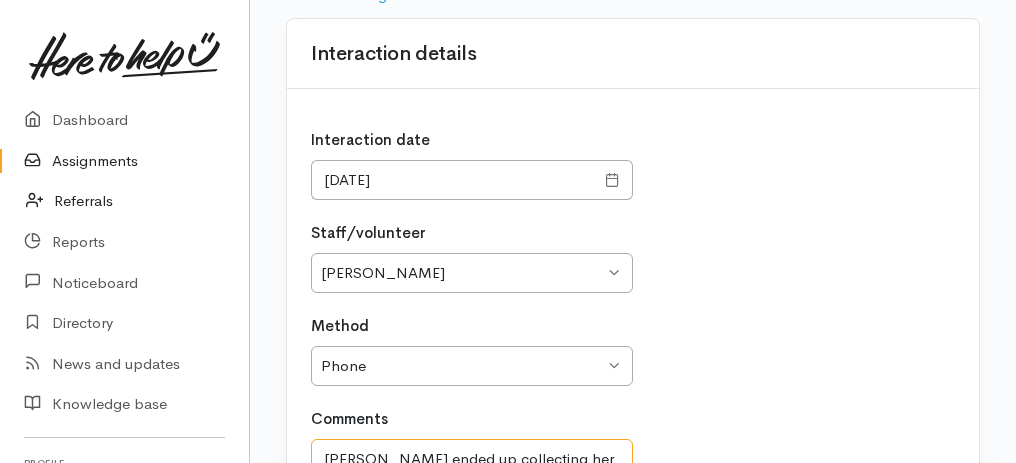 type on "[PERSON_NAME] ended up collecting her support after all" 